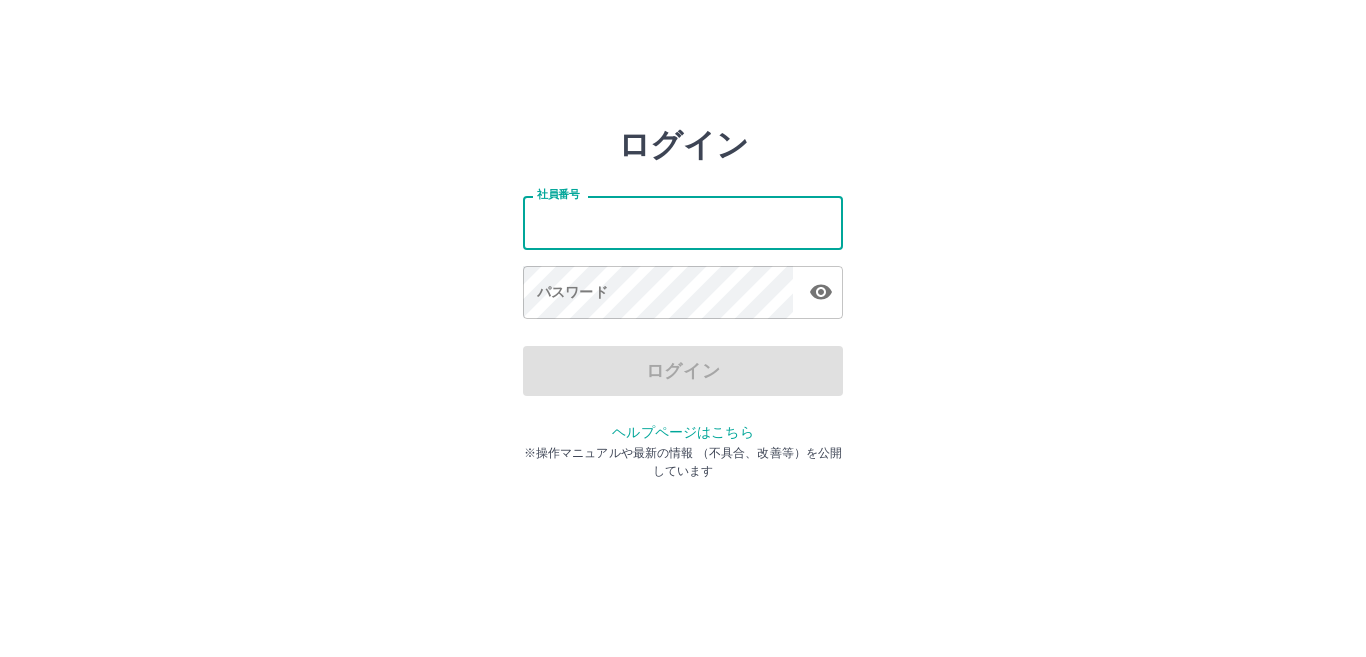 scroll, scrollTop: 0, scrollLeft: 0, axis: both 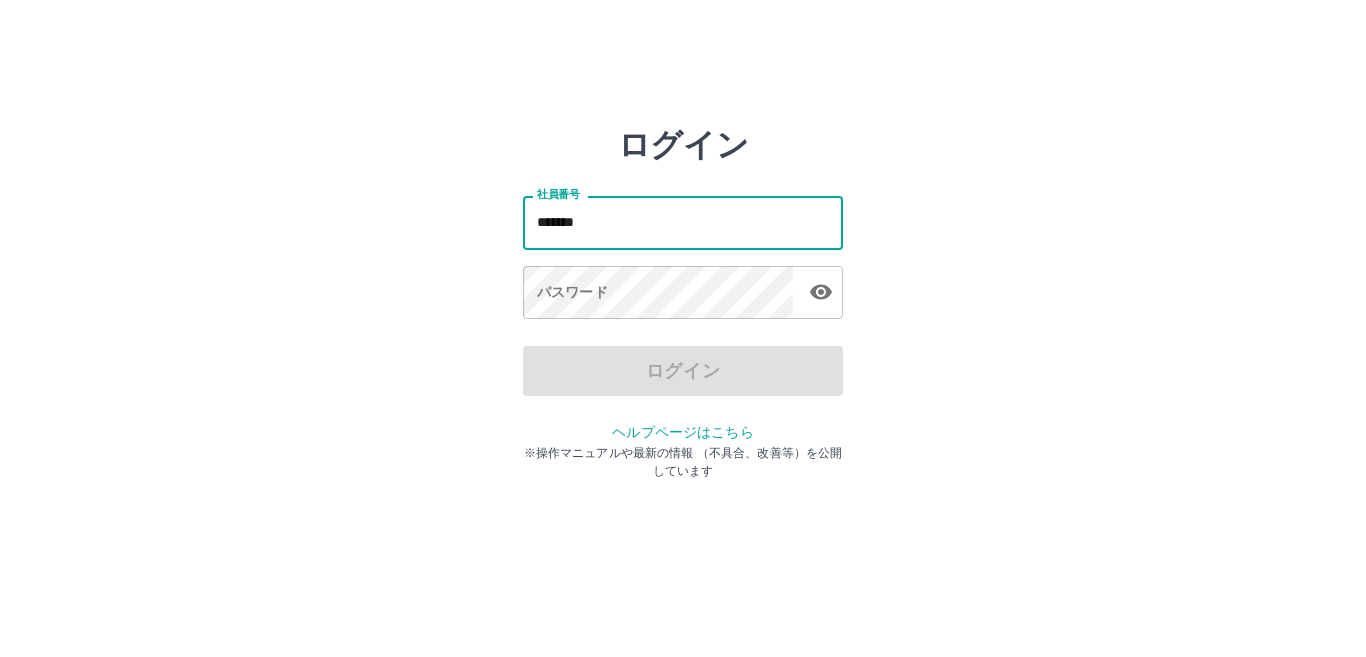 type on "*******" 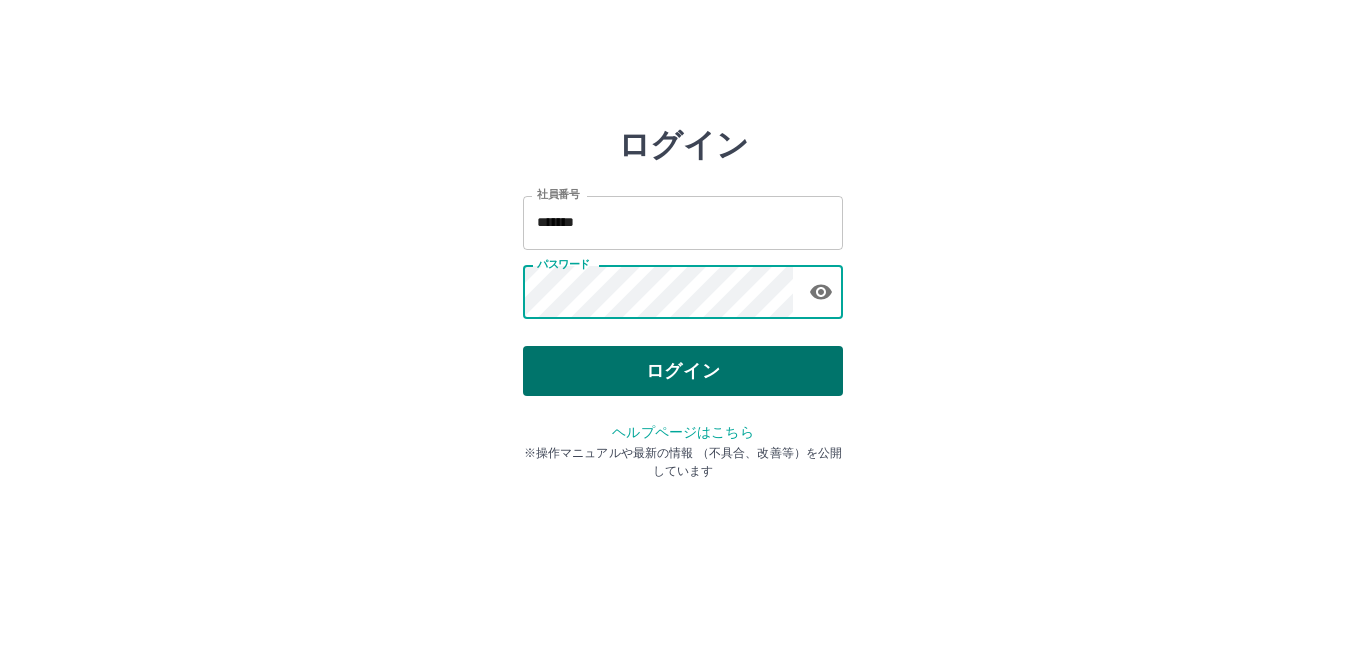 click on "ログイン" at bounding box center (683, 371) 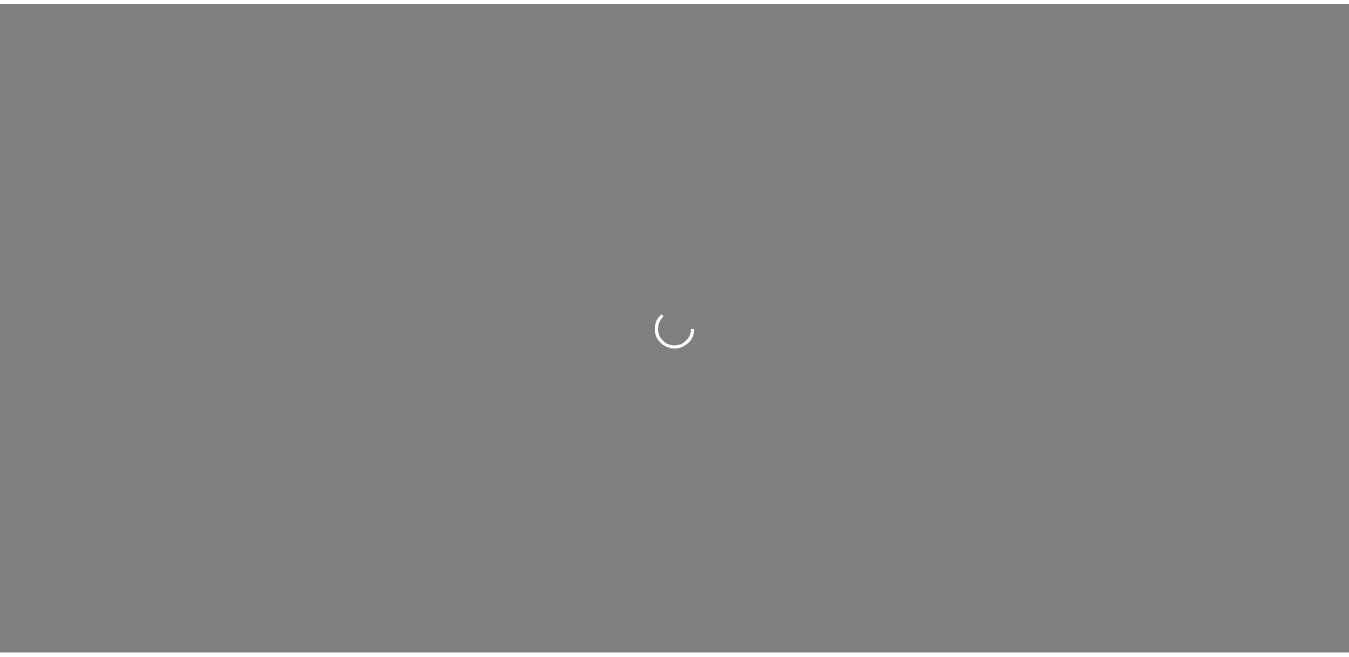 scroll, scrollTop: 0, scrollLeft: 0, axis: both 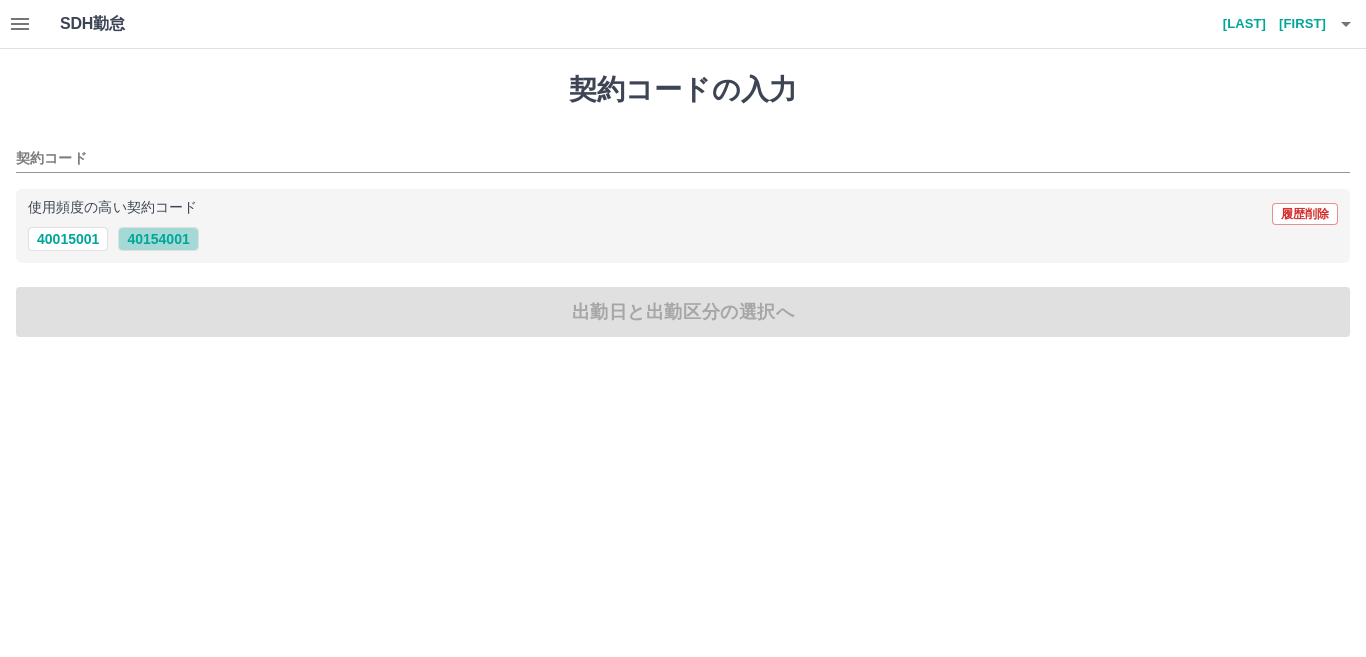 click on "40154001" at bounding box center (158, 239) 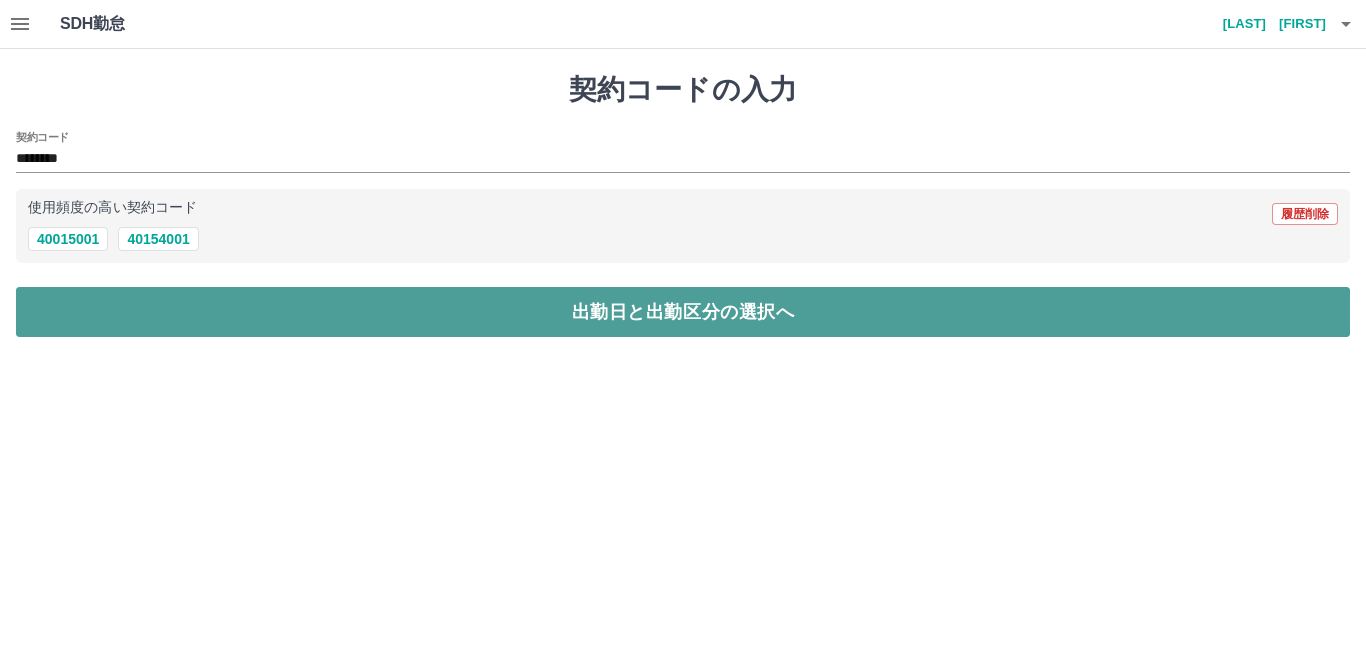 click on "出勤日と出勤区分の選択へ" at bounding box center [683, 312] 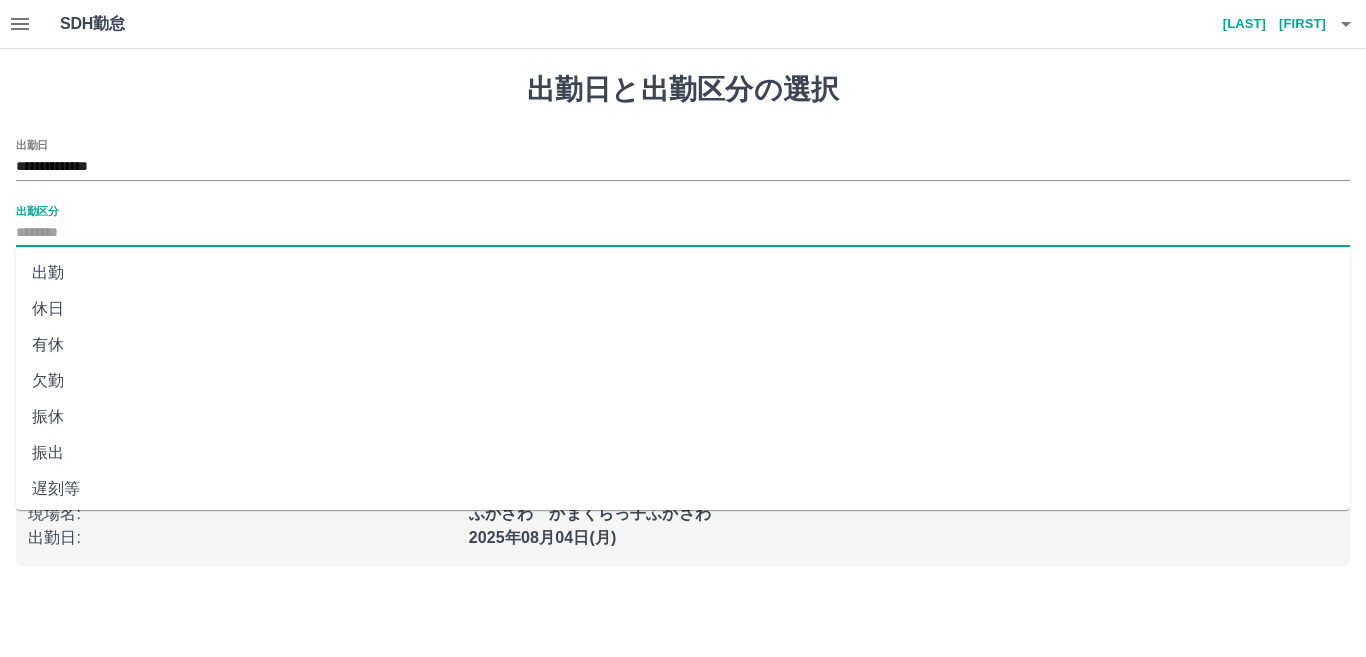click on "出勤区分" at bounding box center (683, 233) 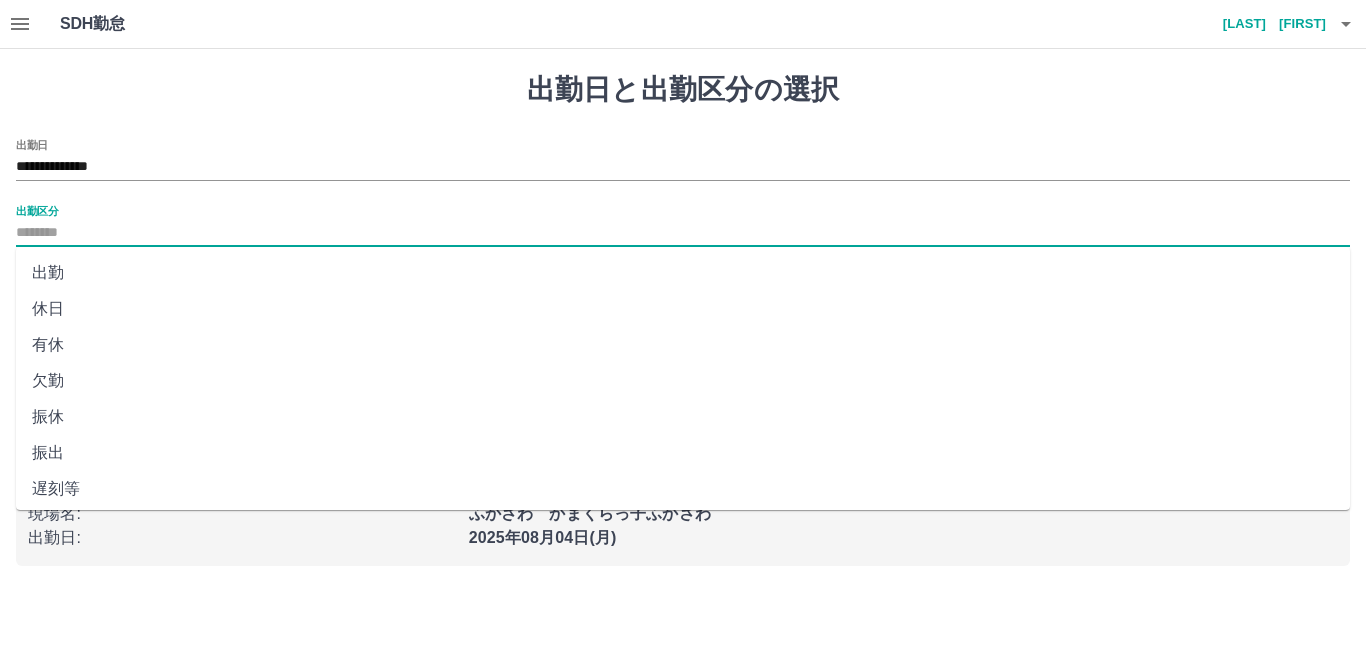 click on "出勤" at bounding box center [683, 273] 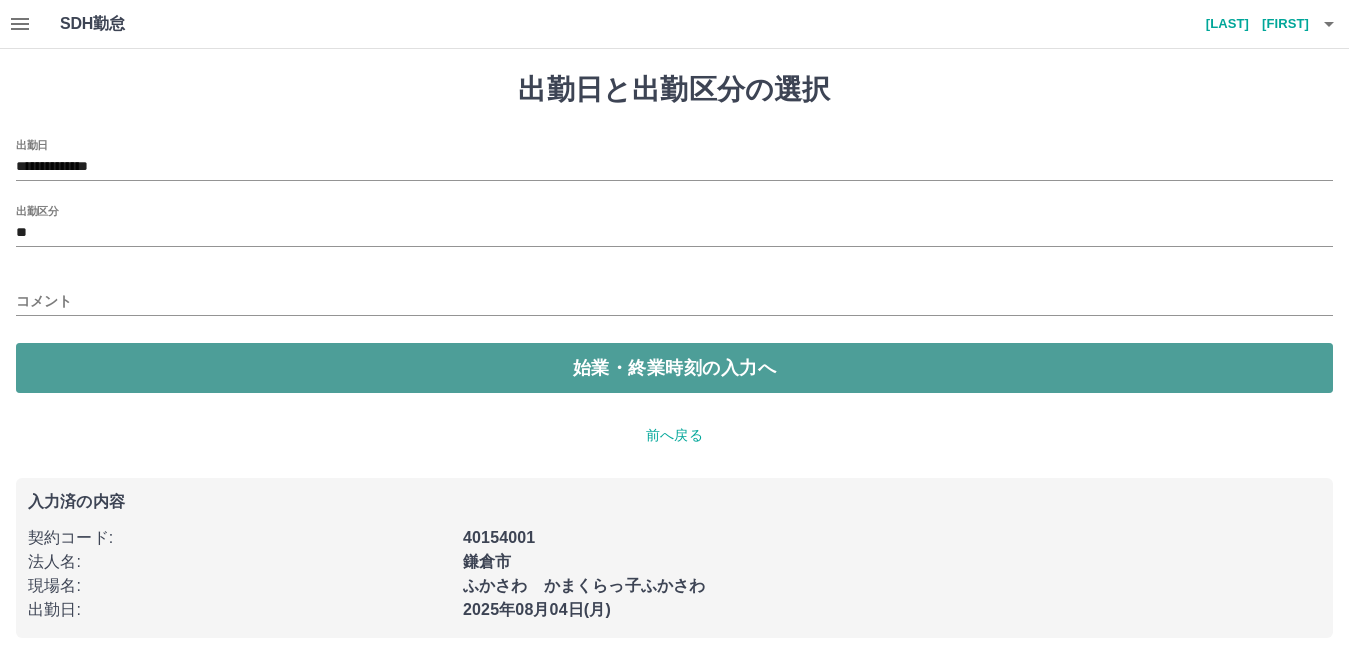click on "始業・終業時刻の入力へ" at bounding box center [674, 368] 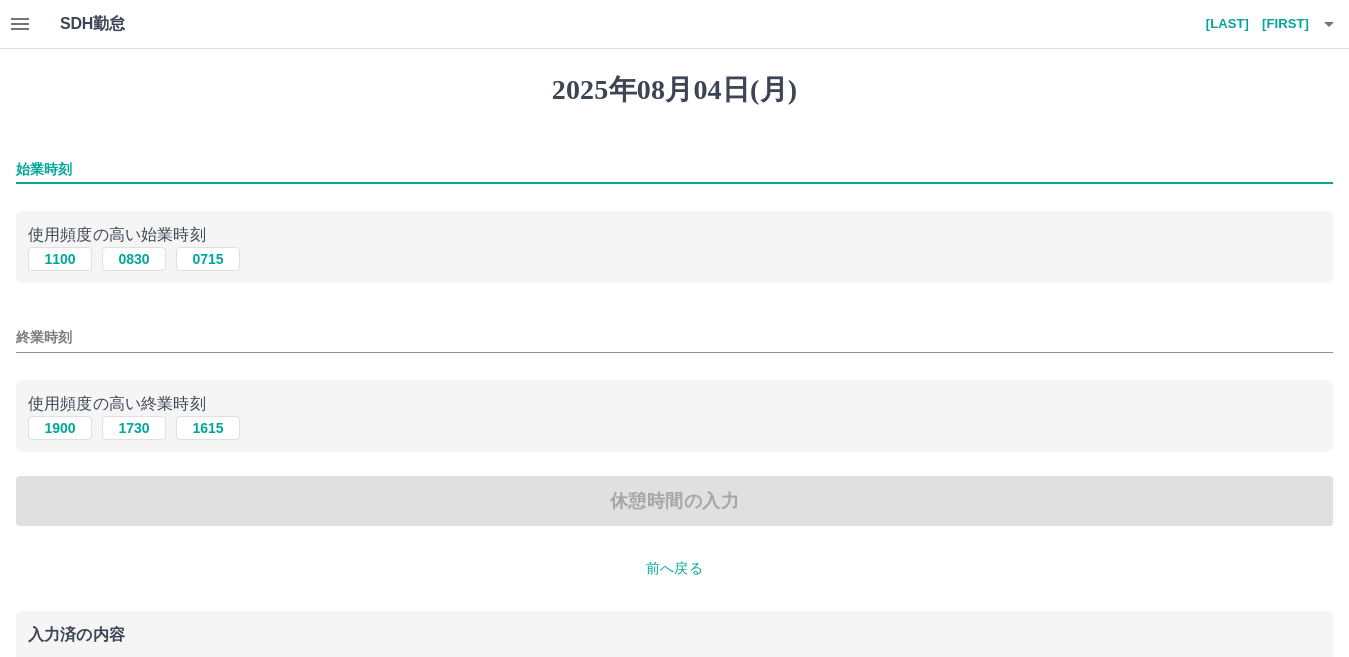 click on "始業時刻" at bounding box center (674, 169) 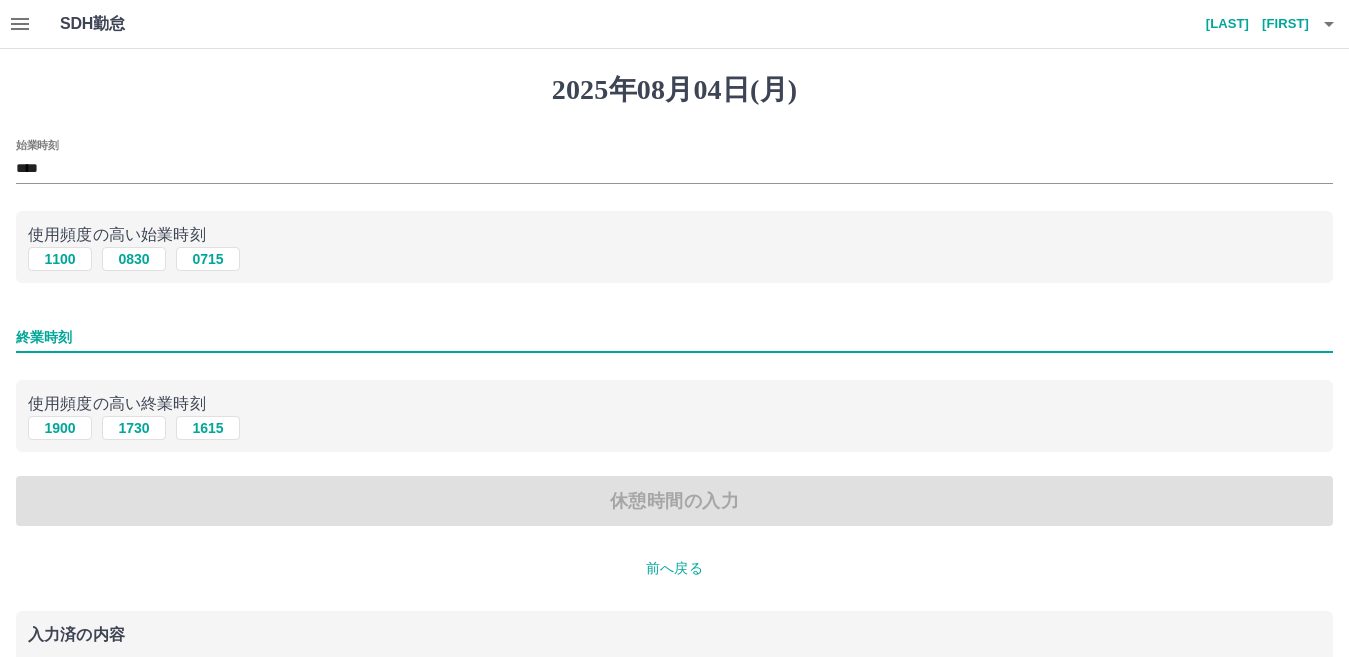click on "終業時刻" at bounding box center (674, 337) 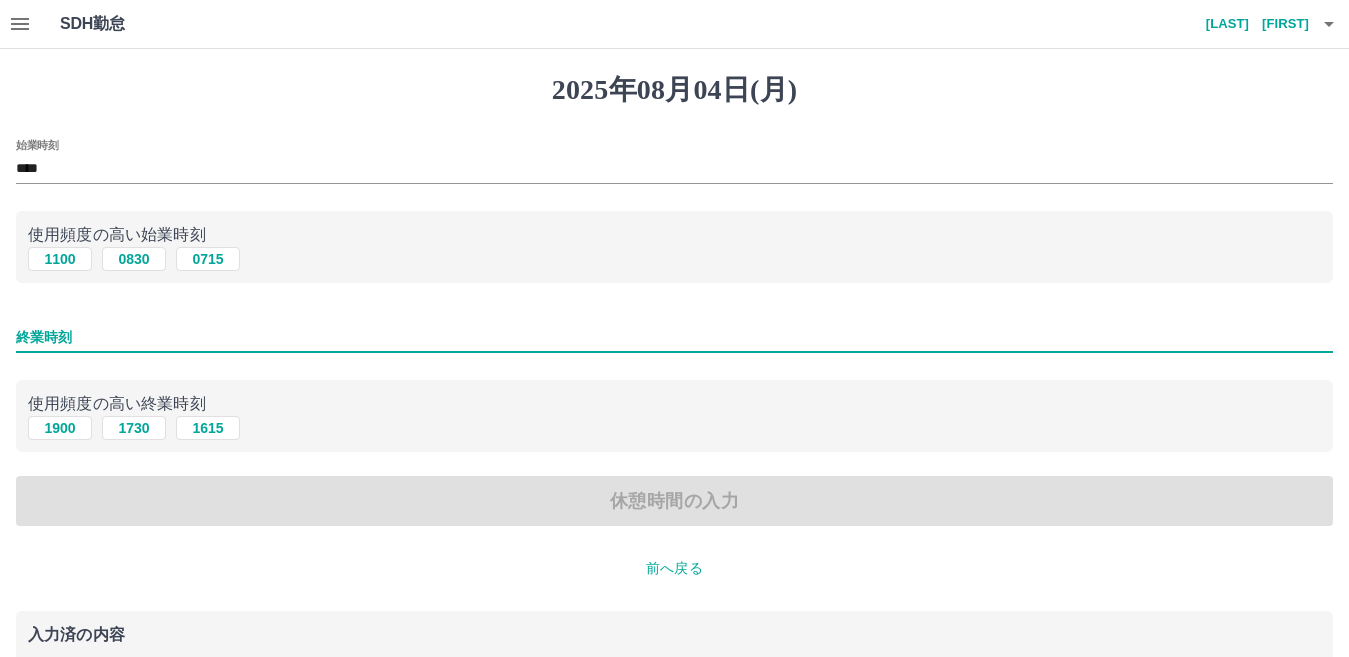 type on "****" 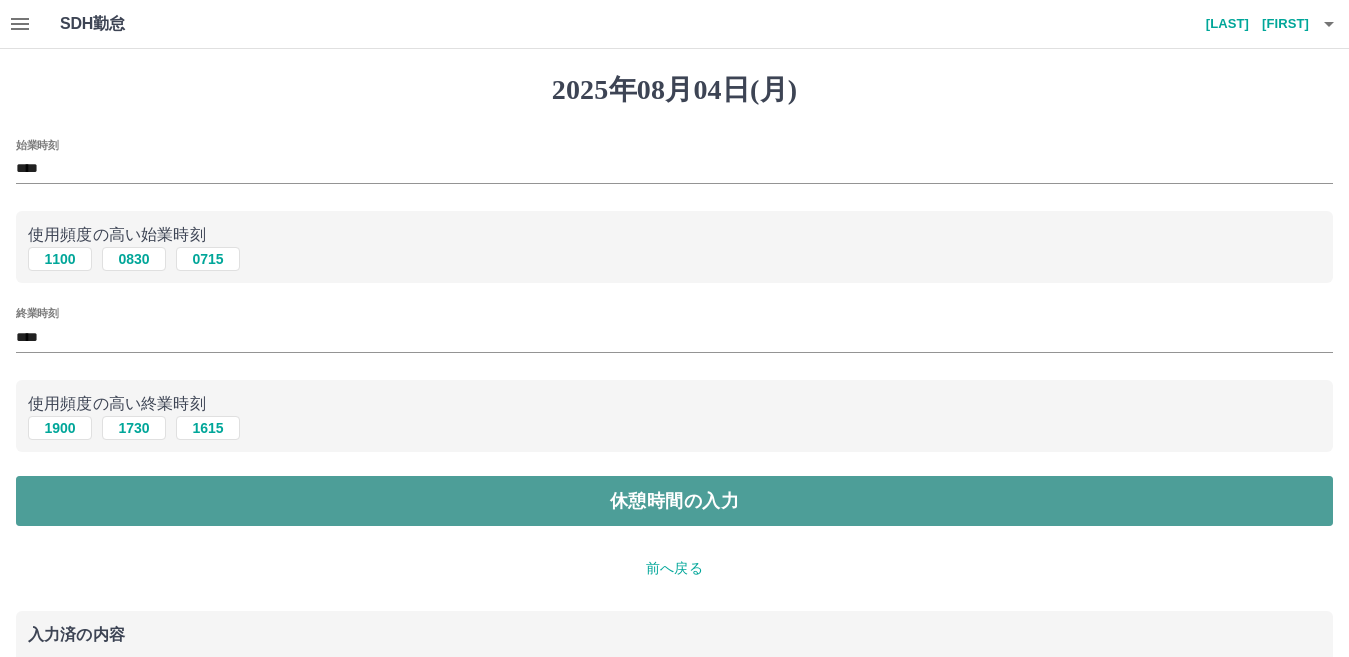 click on "休憩時間の入力" at bounding box center (674, 501) 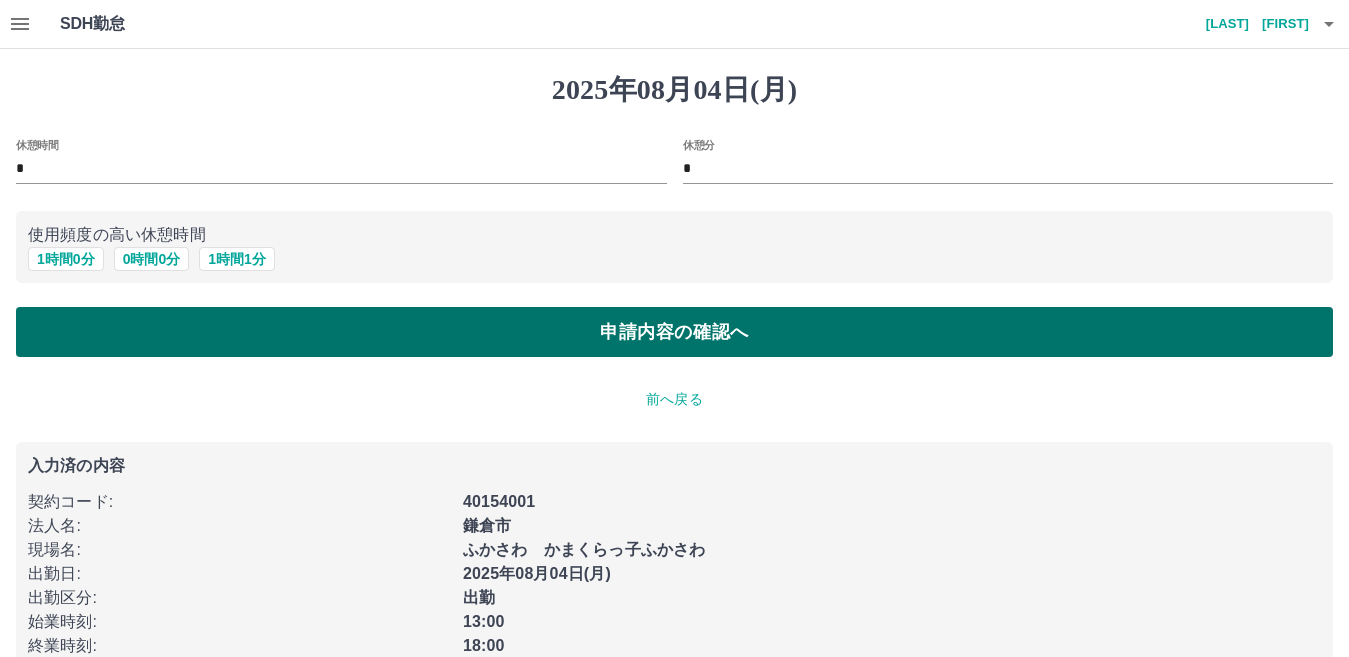 click on "申請内容の確認へ" at bounding box center [674, 332] 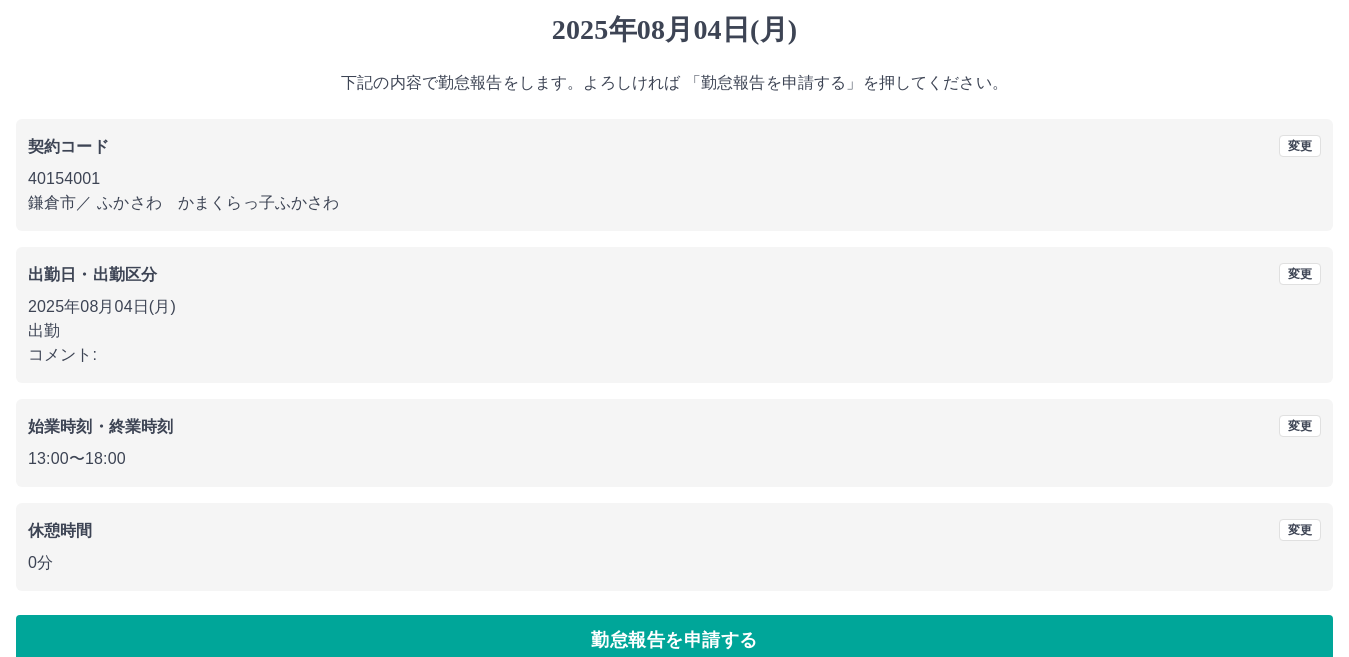 scroll, scrollTop: 92, scrollLeft: 0, axis: vertical 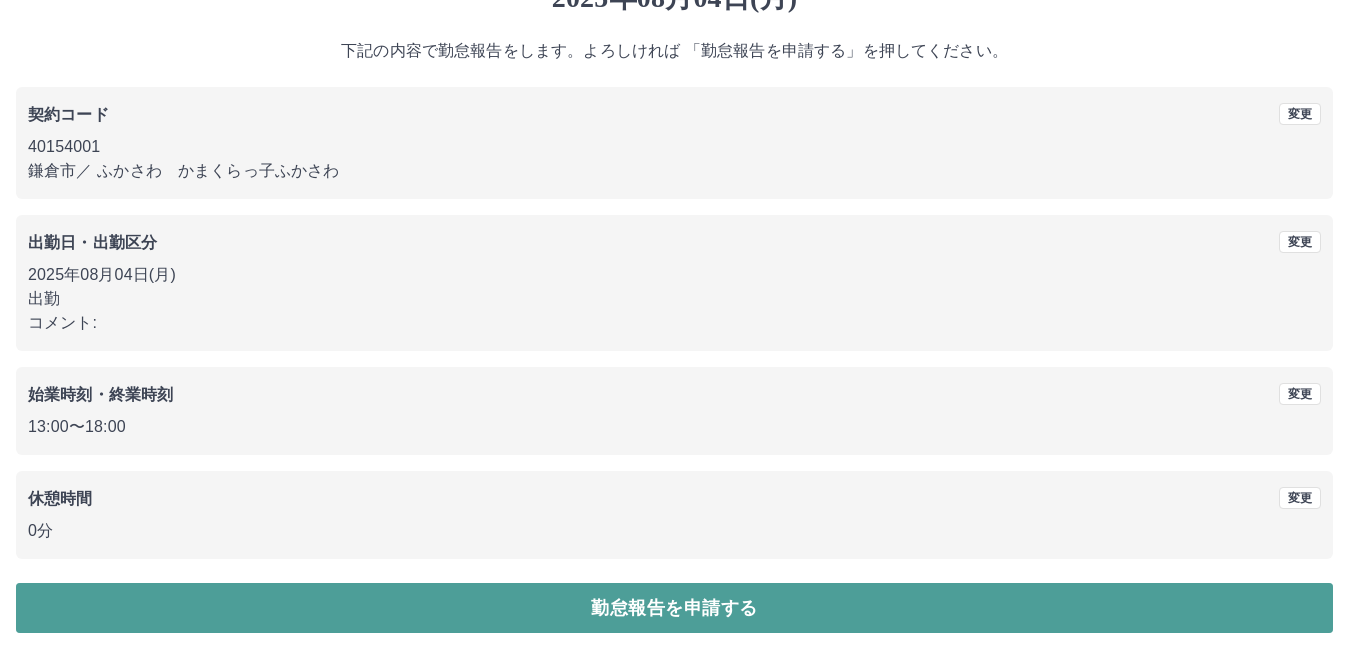 click on "勤怠報告を申請する" at bounding box center (674, 608) 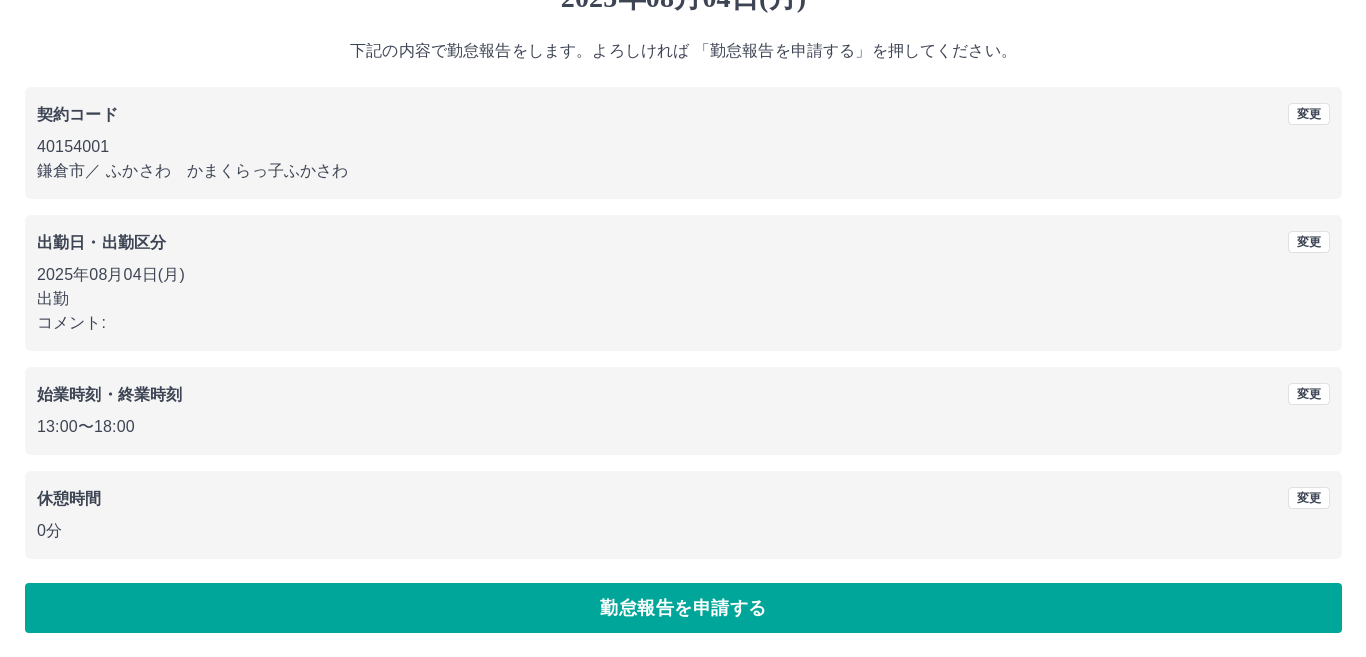 scroll, scrollTop: 0, scrollLeft: 0, axis: both 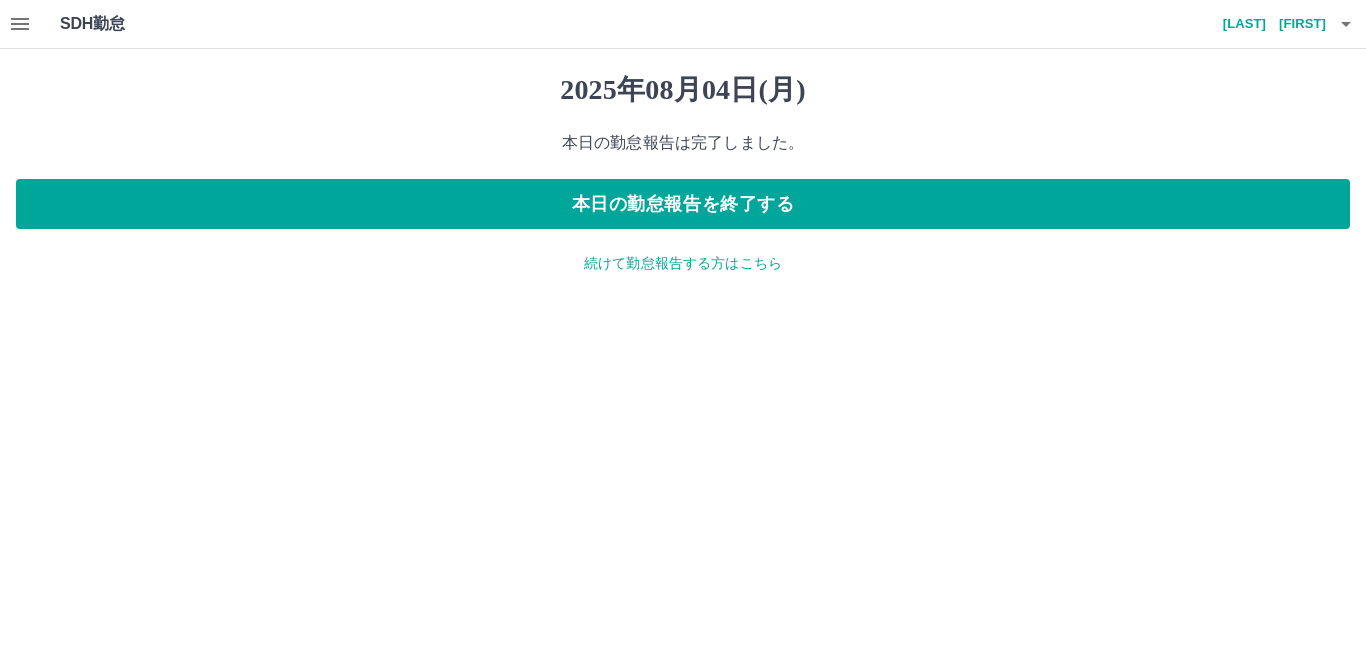 click on "続けて勤怠報告する方はこちら" at bounding box center (683, 263) 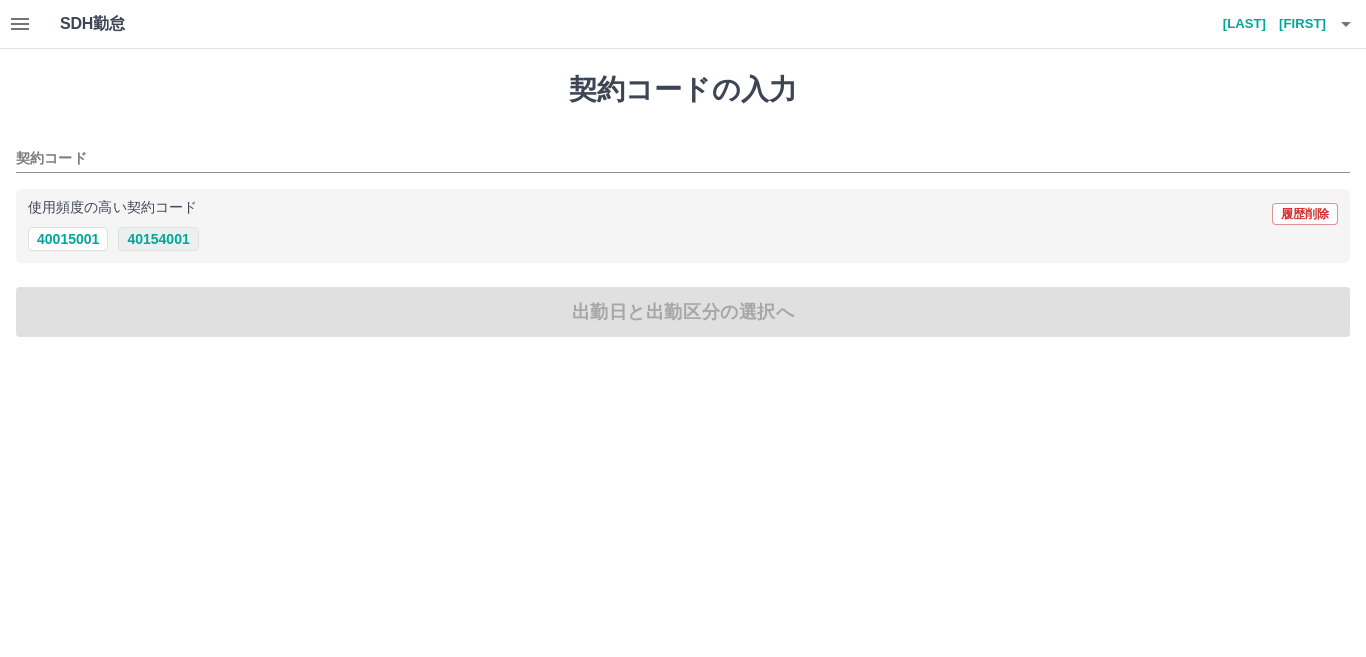 click on "40154001" at bounding box center [158, 239] 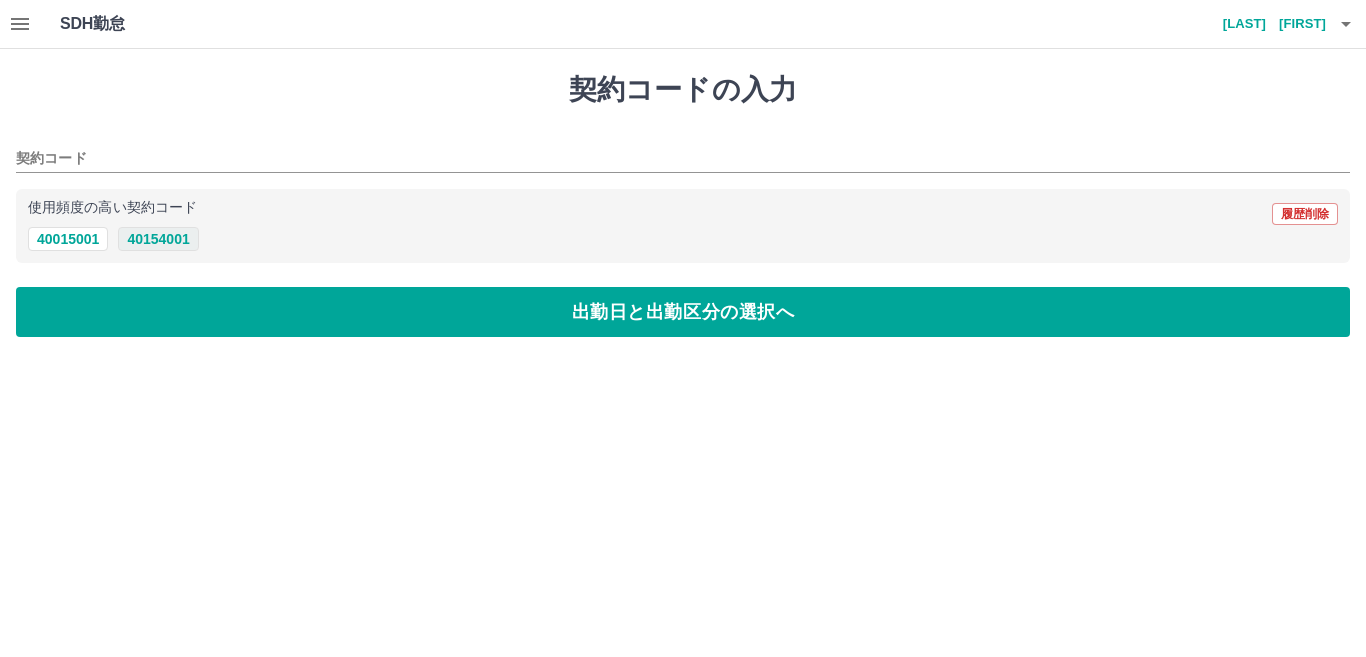 type on "********" 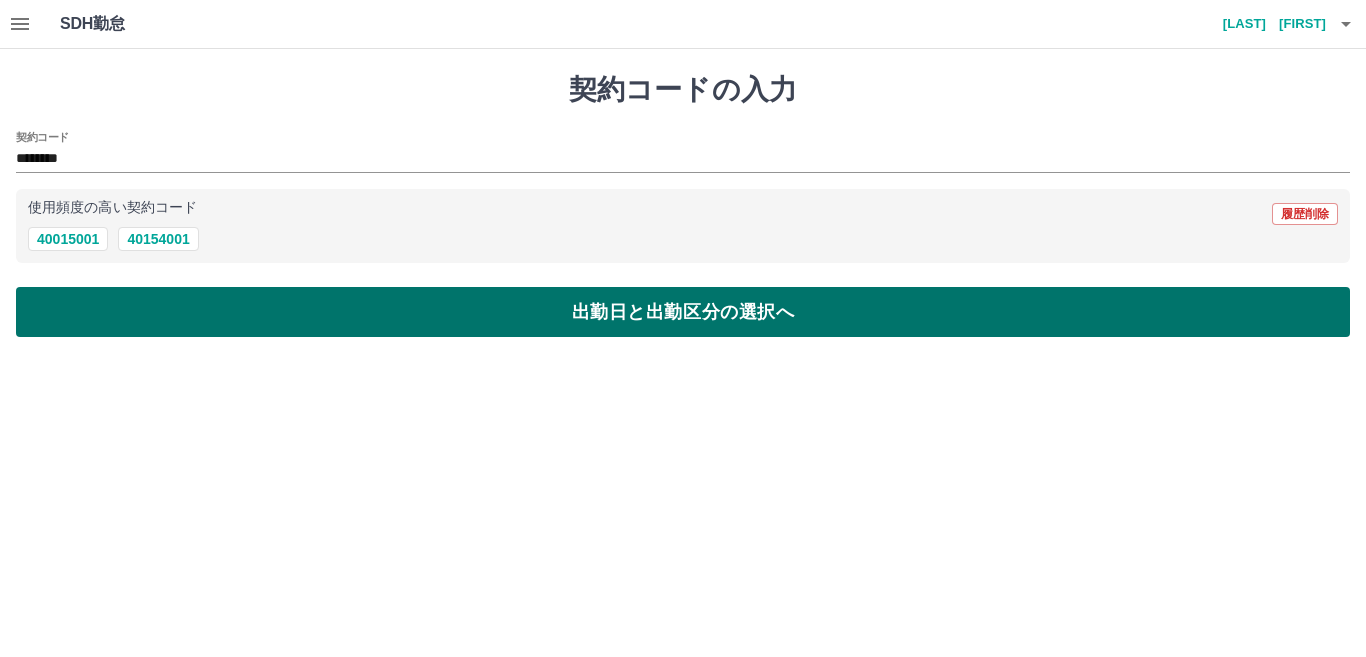 click on "出勤日と出勤区分の選択へ" at bounding box center (683, 312) 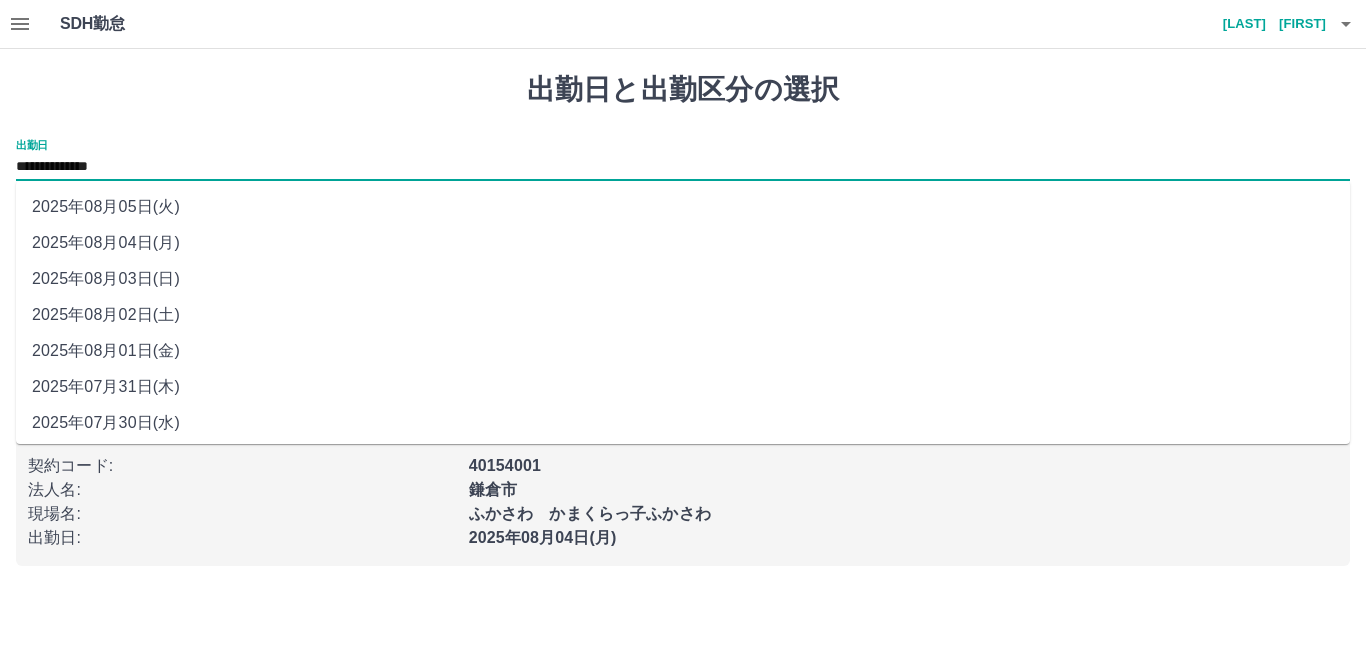 click on "**********" at bounding box center [683, 167] 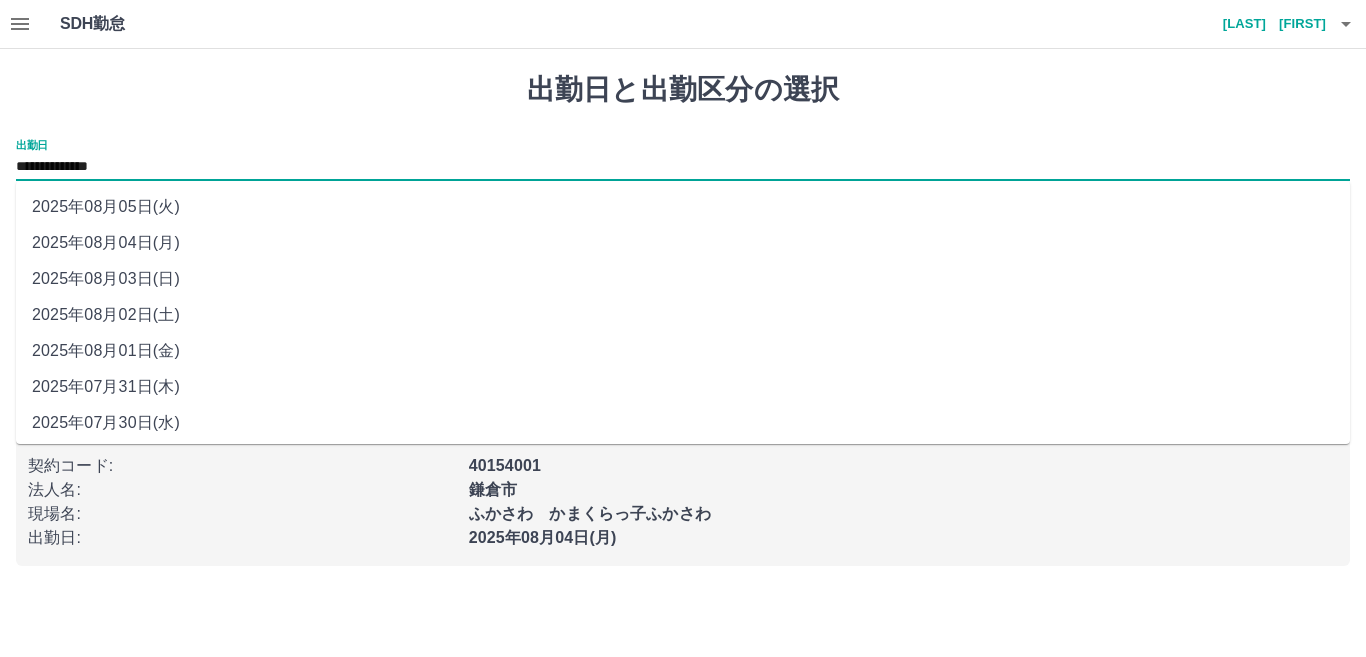 click on "2025年08月03日(日)" at bounding box center [683, 279] 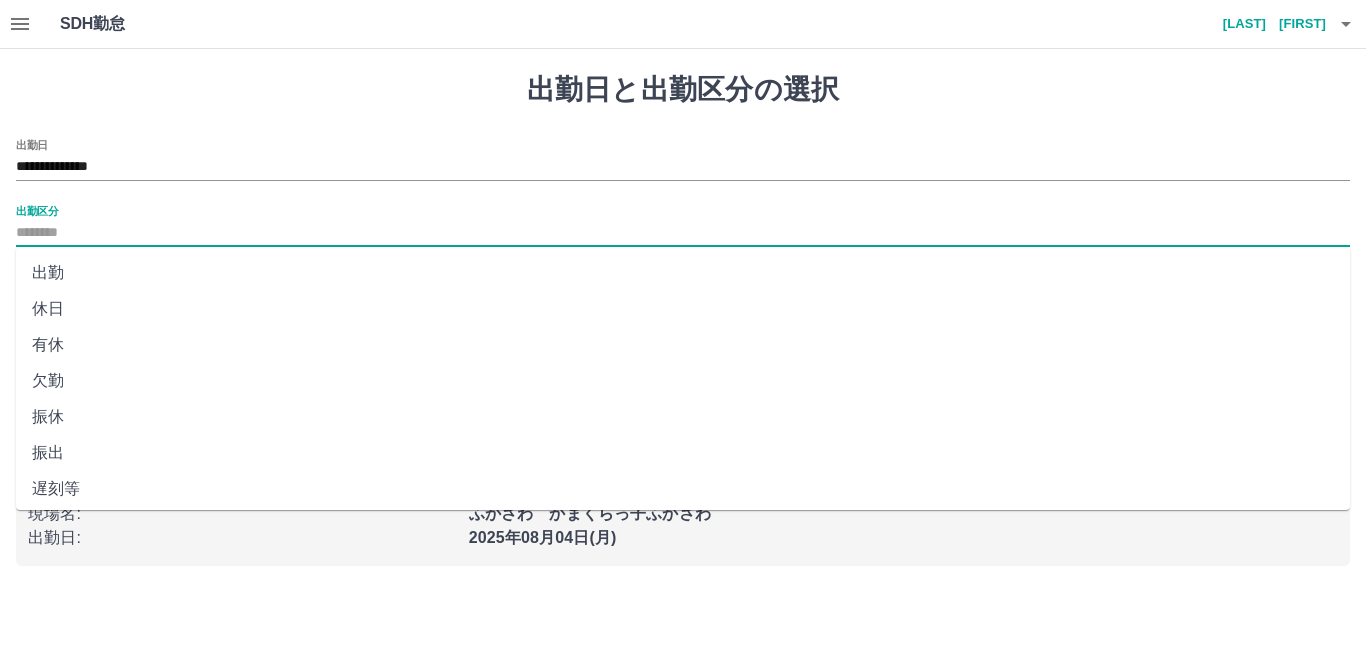 click on "出勤区分" at bounding box center [683, 233] 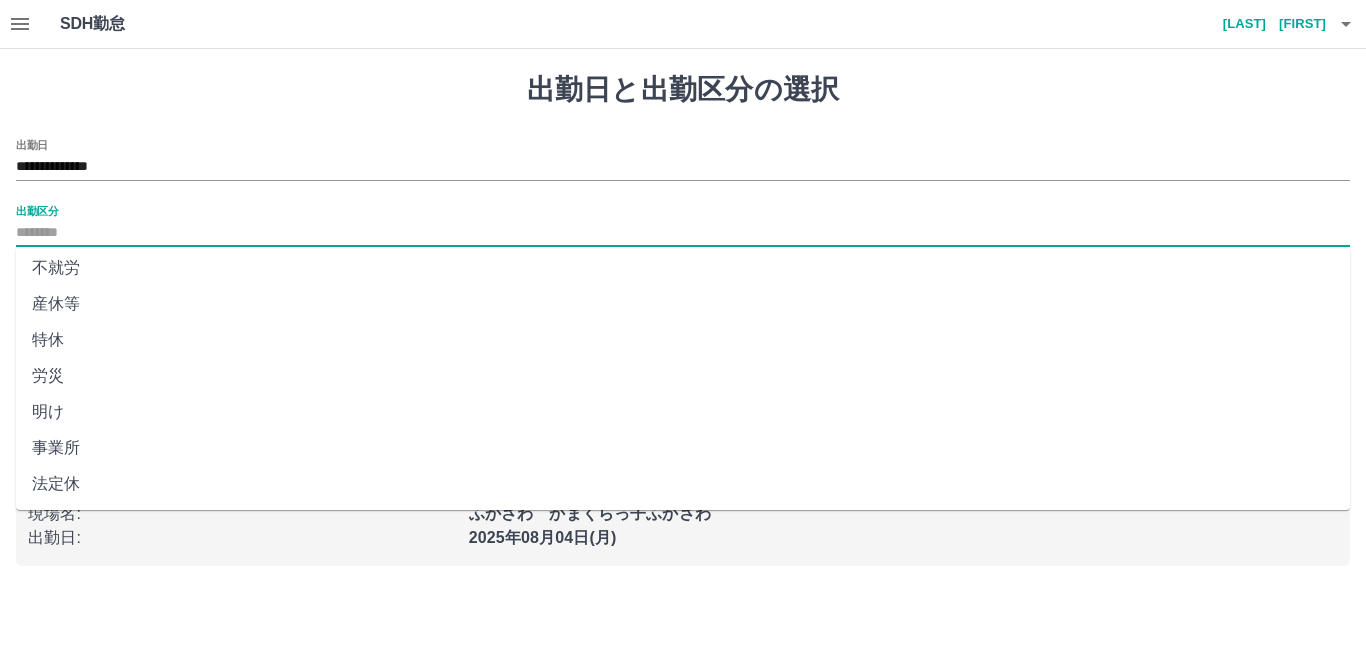 scroll, scrollTop: 400, scrollLeft: 0, axis: vertical 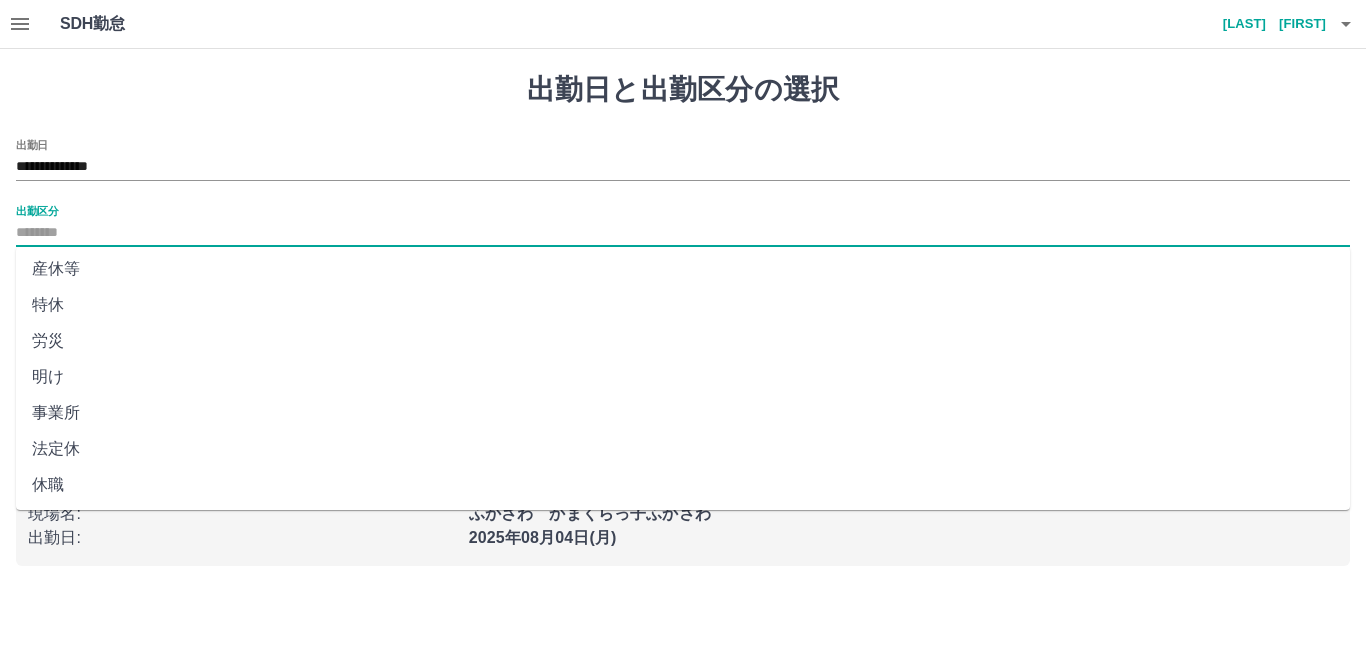 click on "法定休" at bounding box center [683, 449] 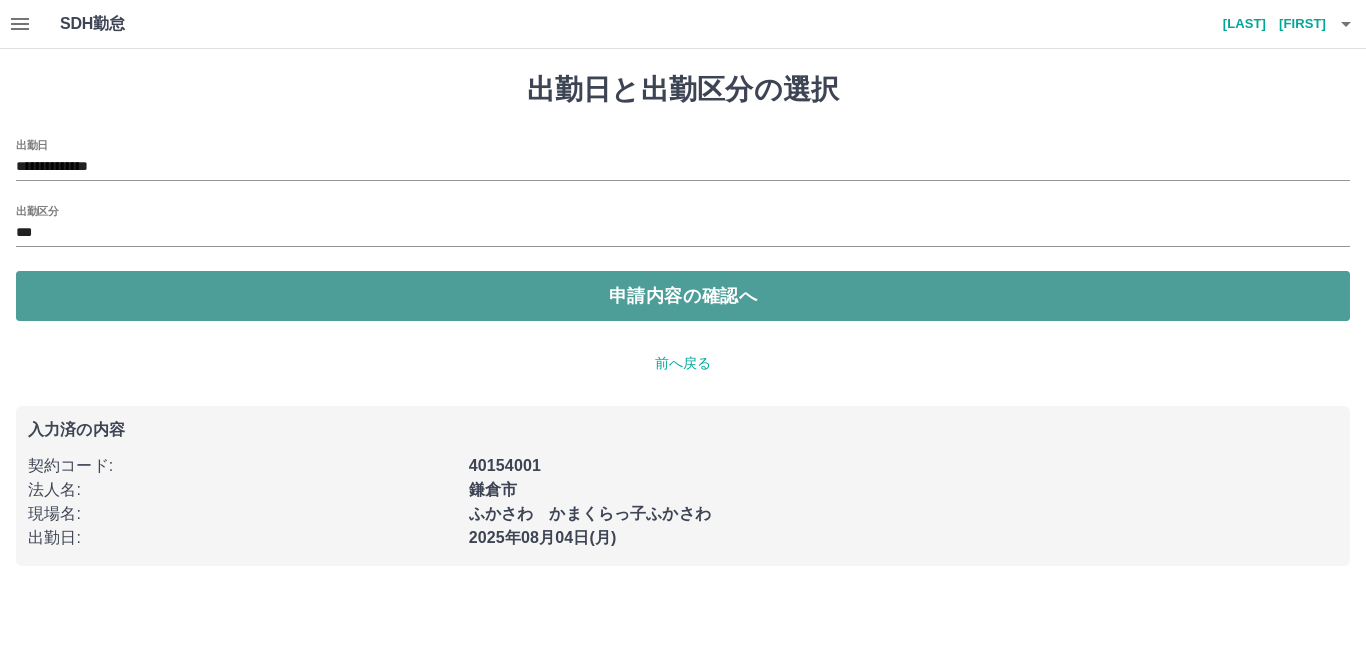 click on "申請内容の確認へ" at bounding box center (683, 296) 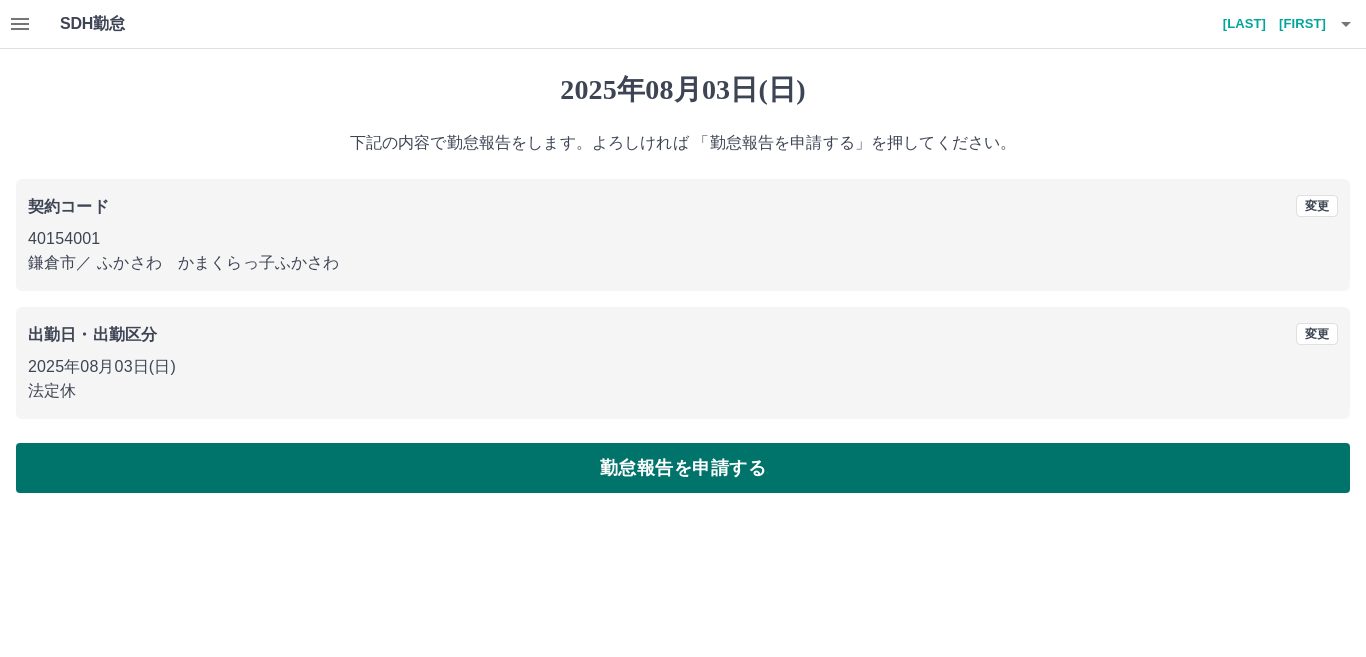 click on "勤怠報告を申請する" at bounding box center (683, 468) 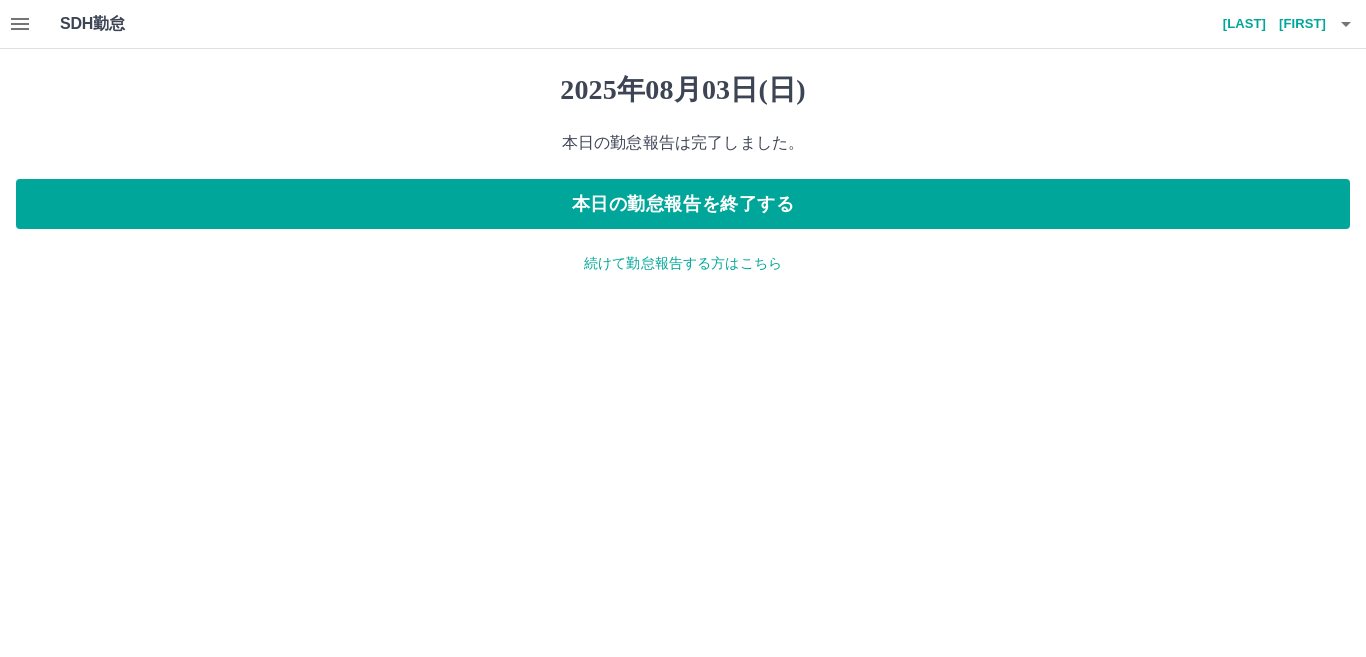 click on "続けて勤怠報告する方はこちら" at bounding box center (683, 263) 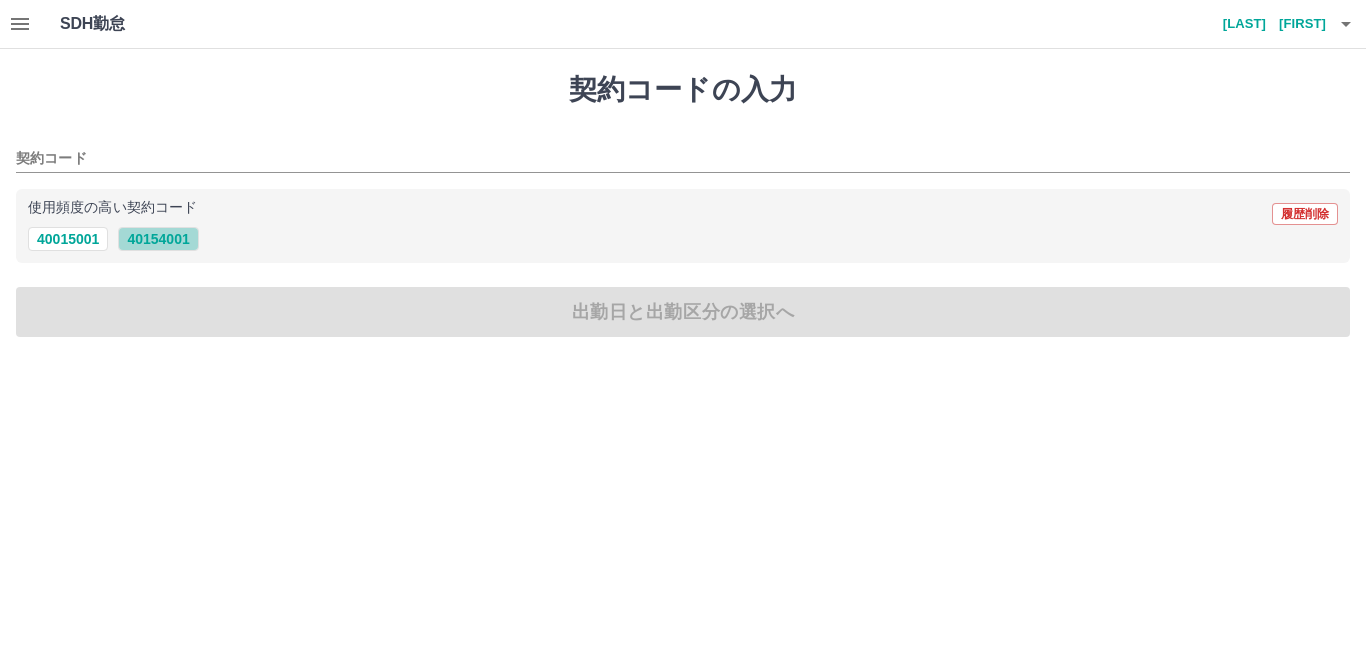 click on "40154001" at bounding box center [158, 239] 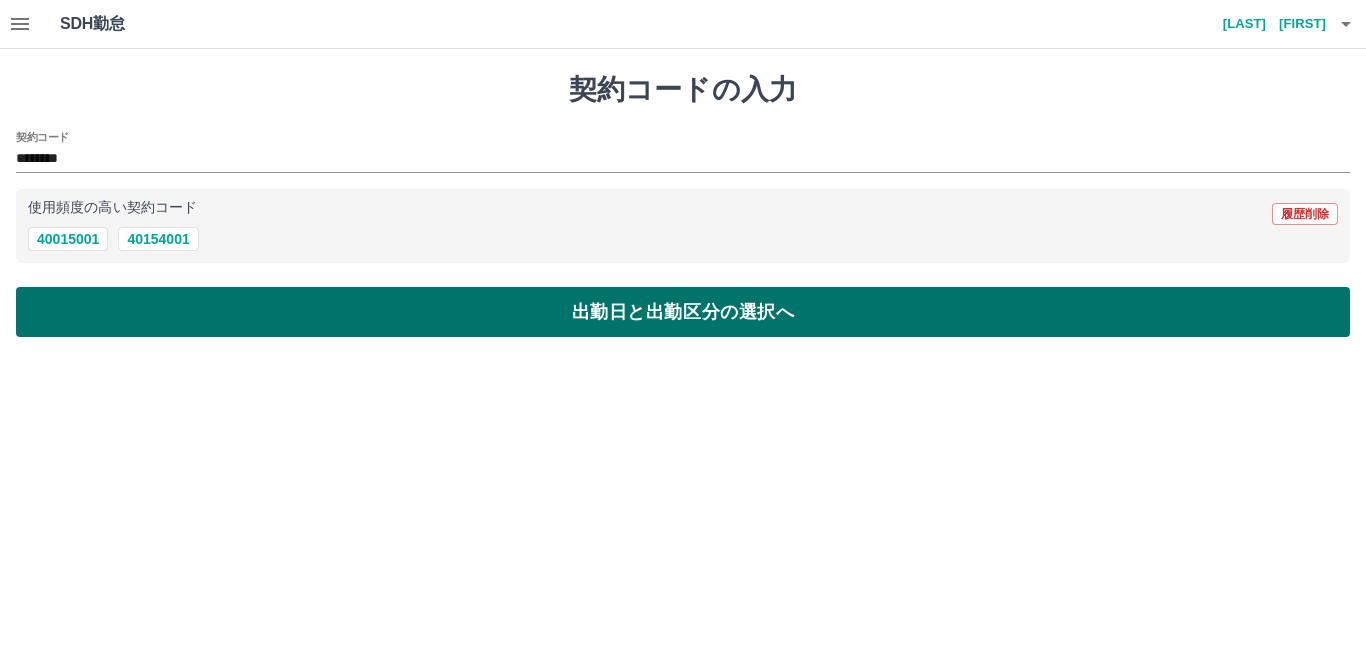 click on "出勤日と出勤区分の選択へ" at bounding box center [683, 312] 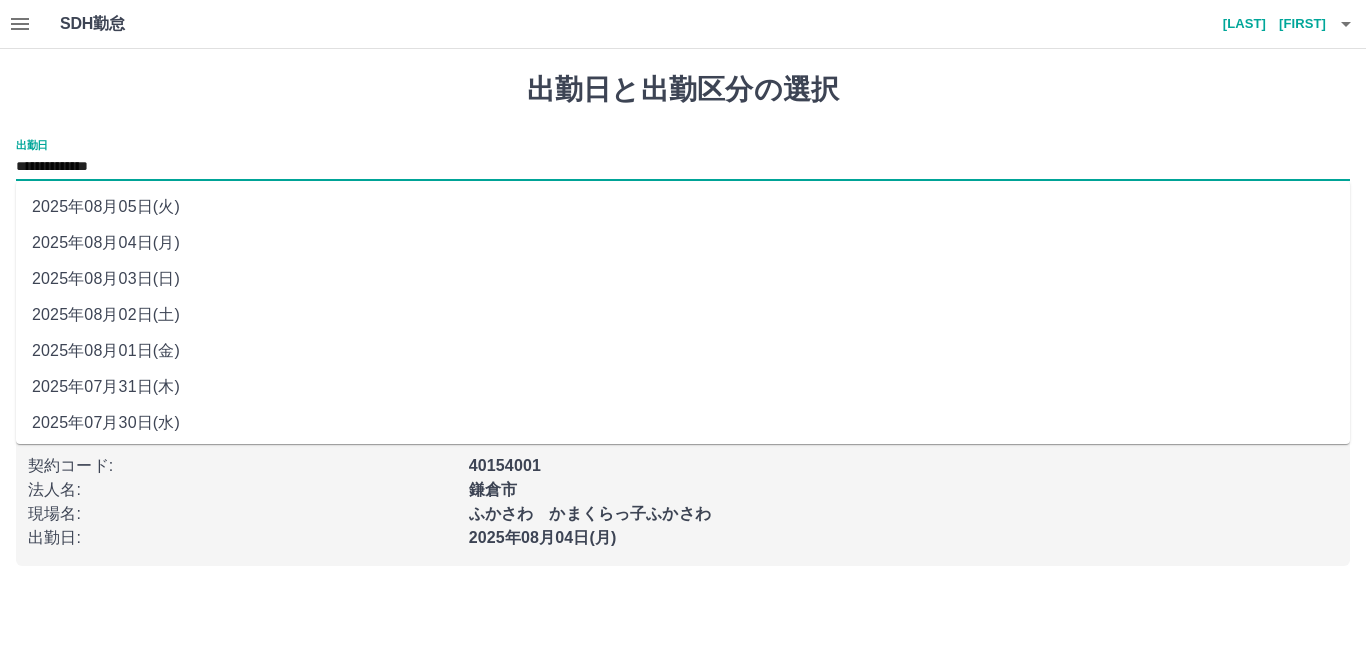 click on "**********" at bounding box center (683, 167) 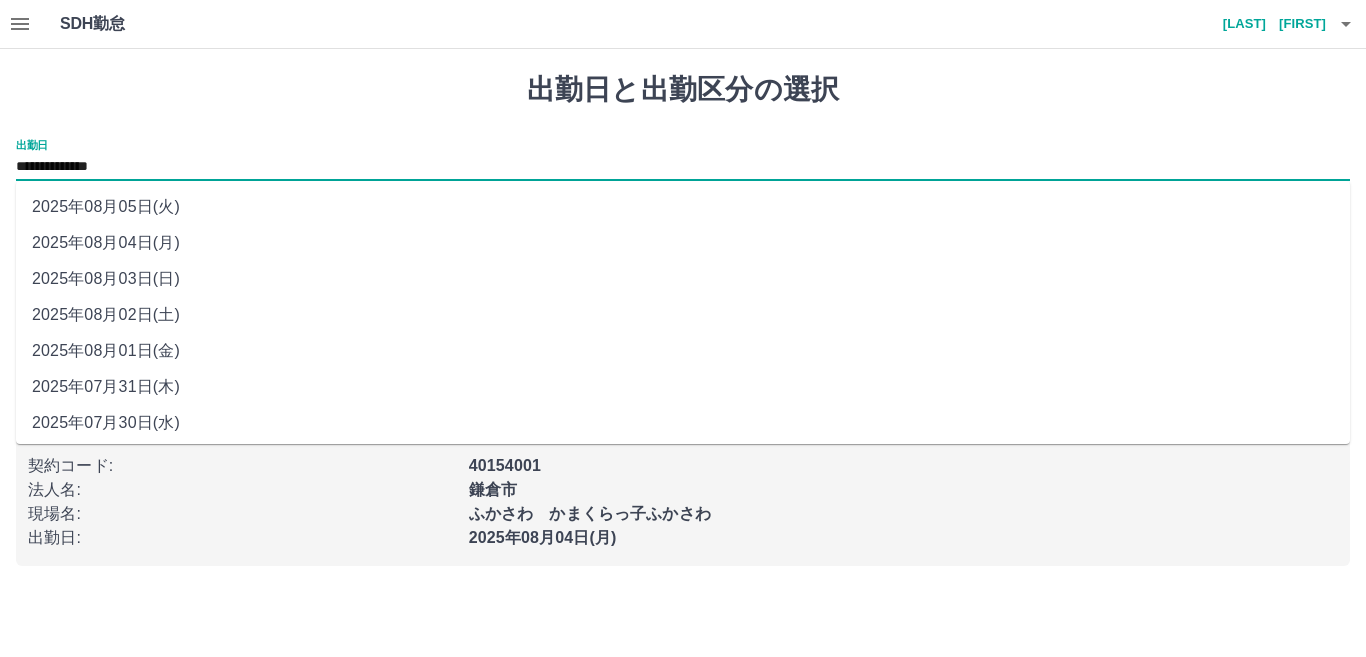 click on "2025年08月02日(土)" at bounding box center (683, 315) 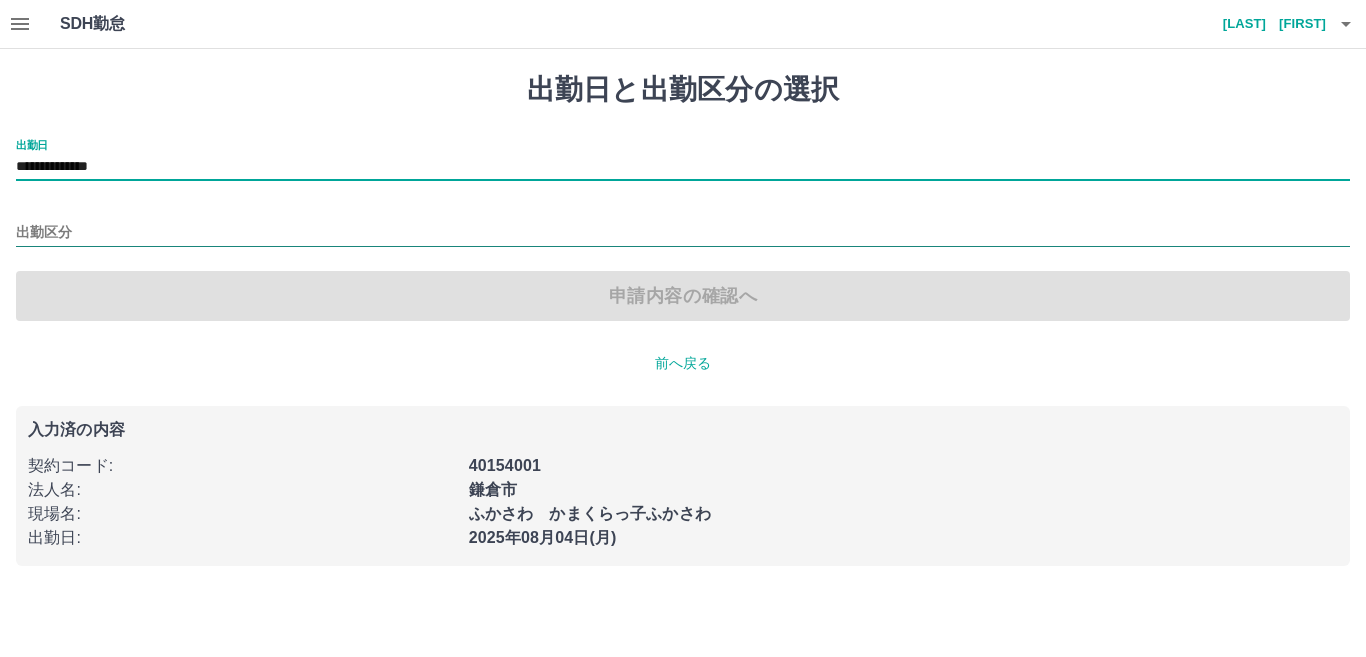 click on "出勤区分" at bounding box center [683, 233] 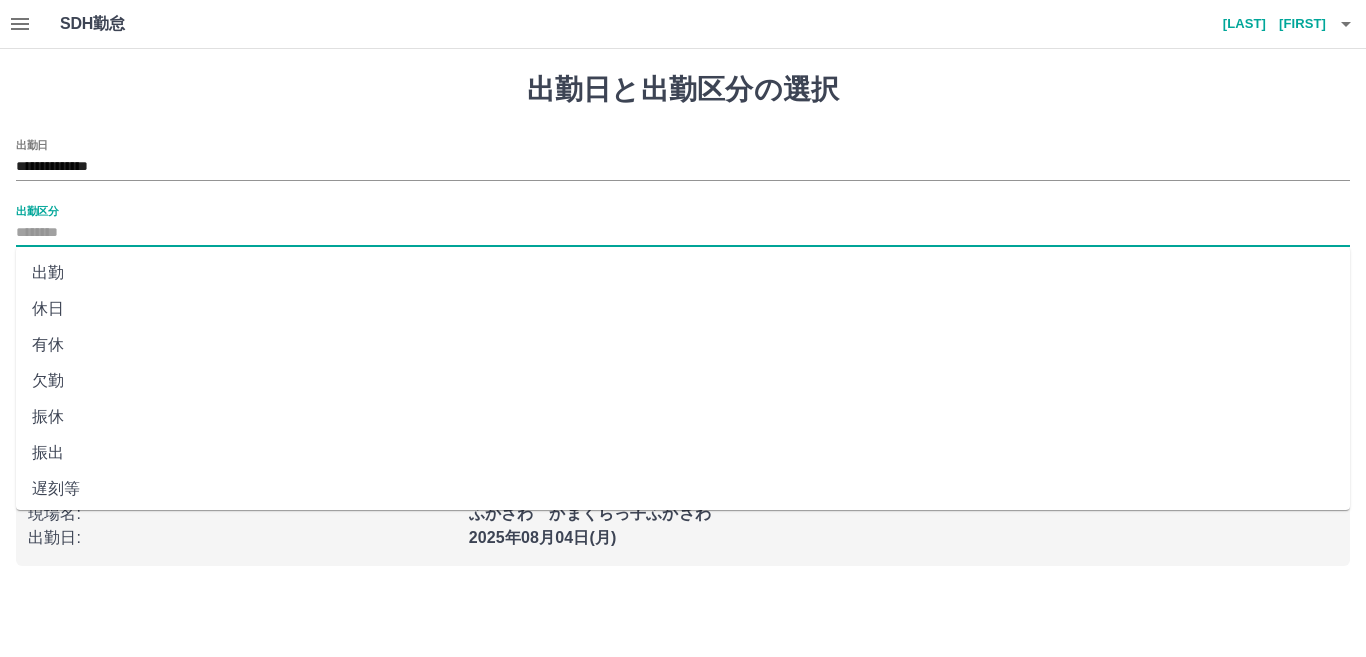 click on "休日" at bounding box center [683, 309] 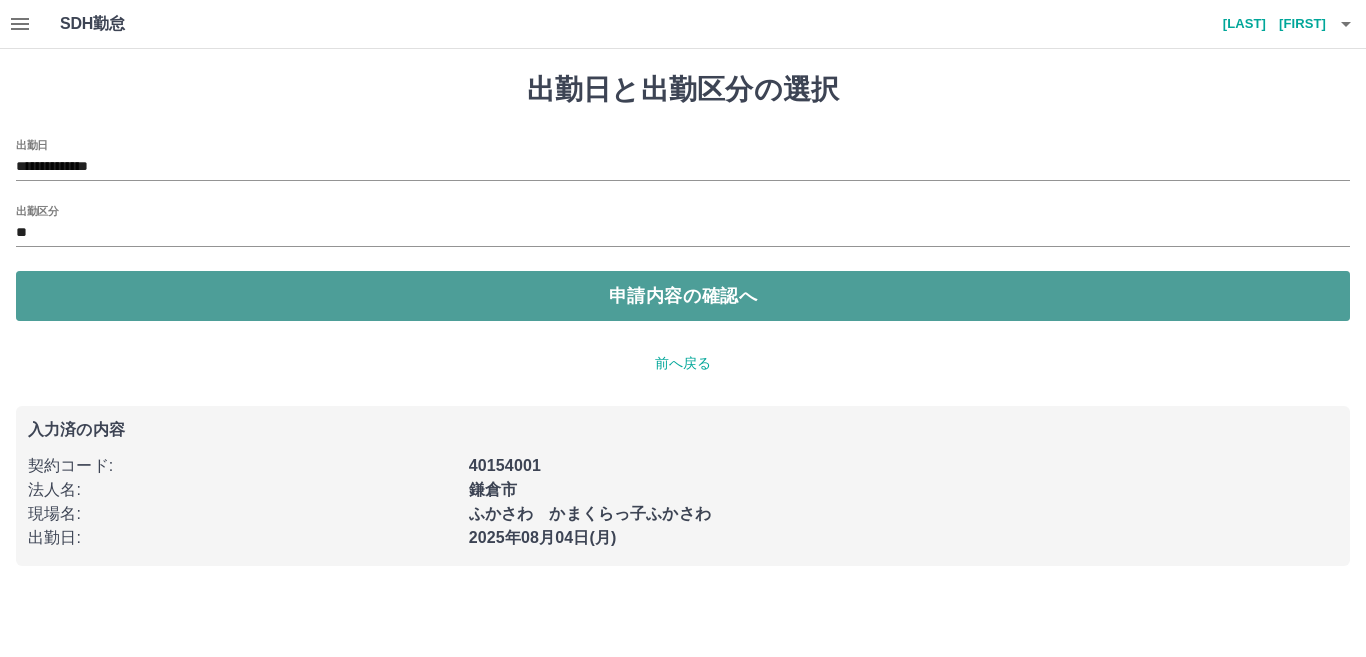 click on "申請内容の確認へ" at bounding box center (683, 296) 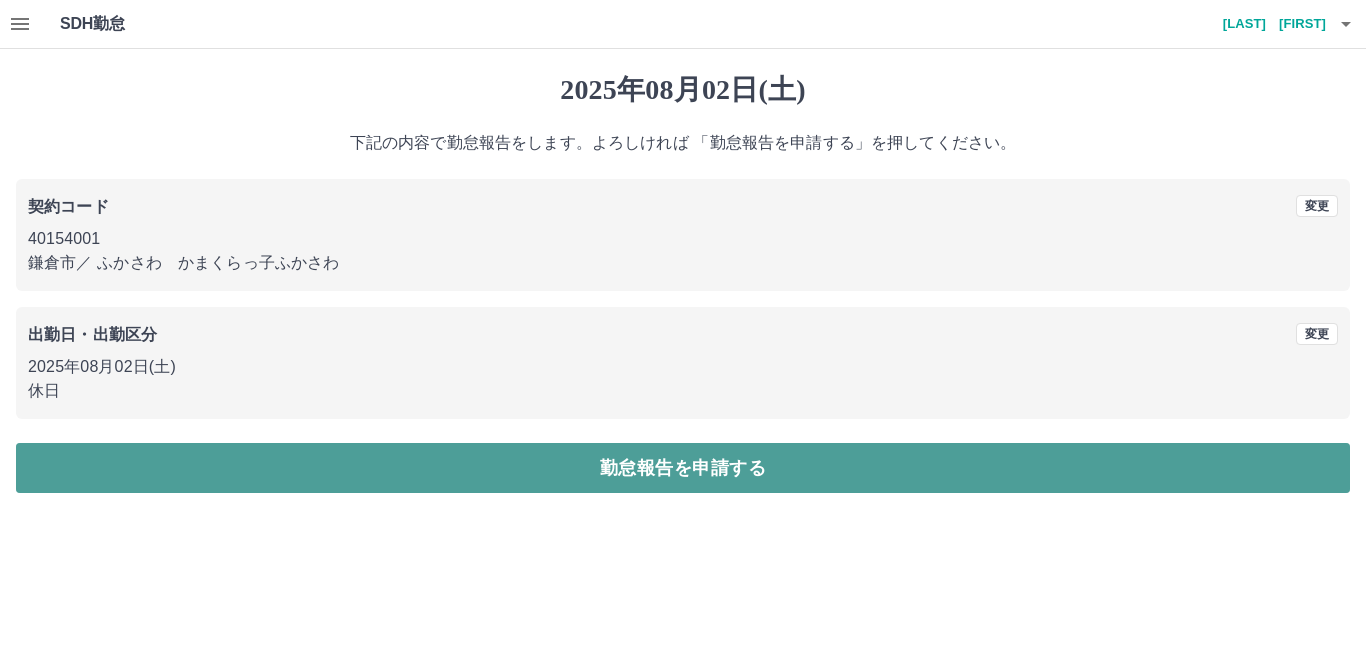 click on "勤怠報告を申請する" at bounding box center [683, 468] 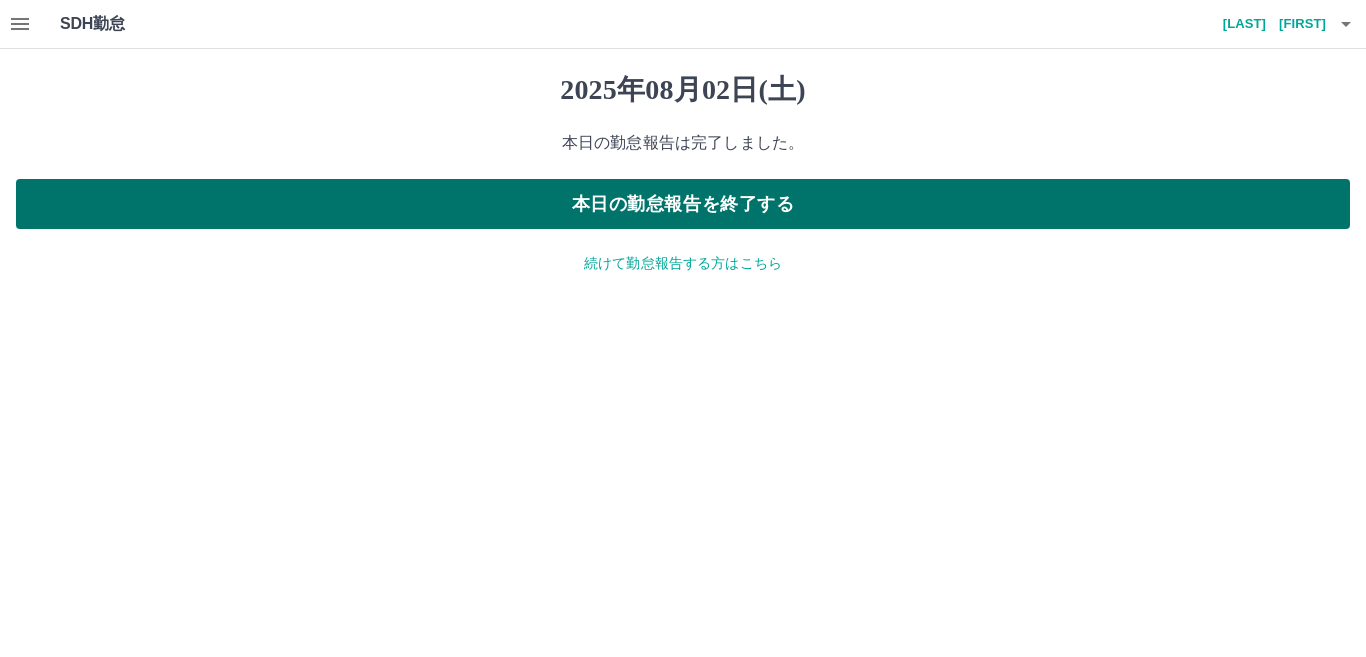 click on "本日の勤怠報告を終了する" at bounding box center (683, 204) 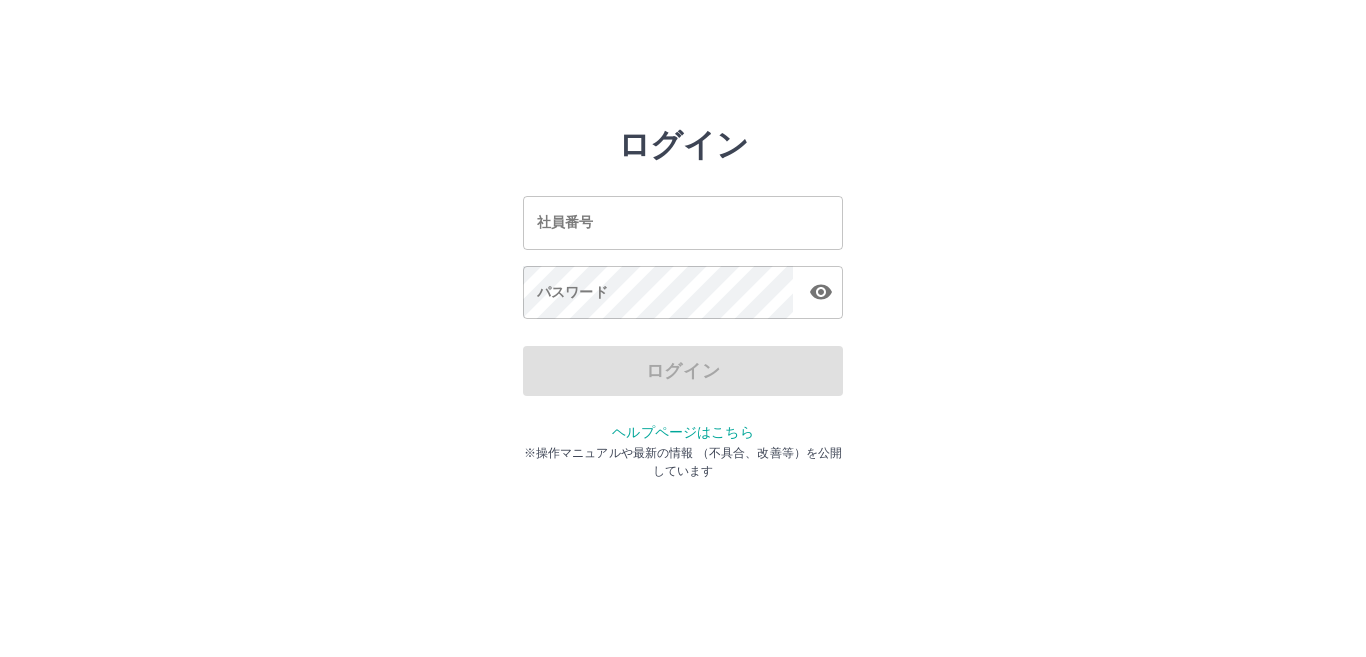 scroll, scrollTop: 0, scrollLeft: 0, axis: both 